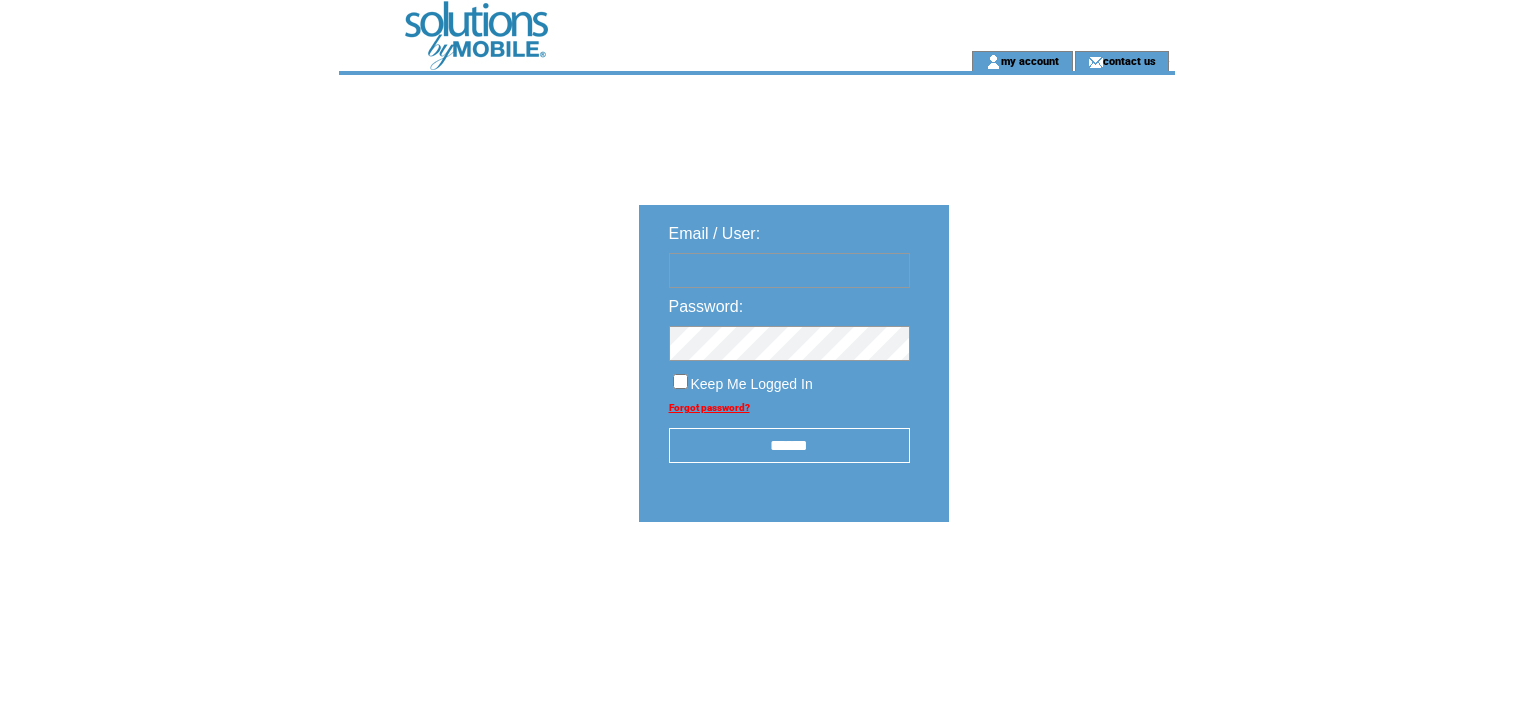 scroll, scrollTop: 0, scrollLeft: 0, axis: both 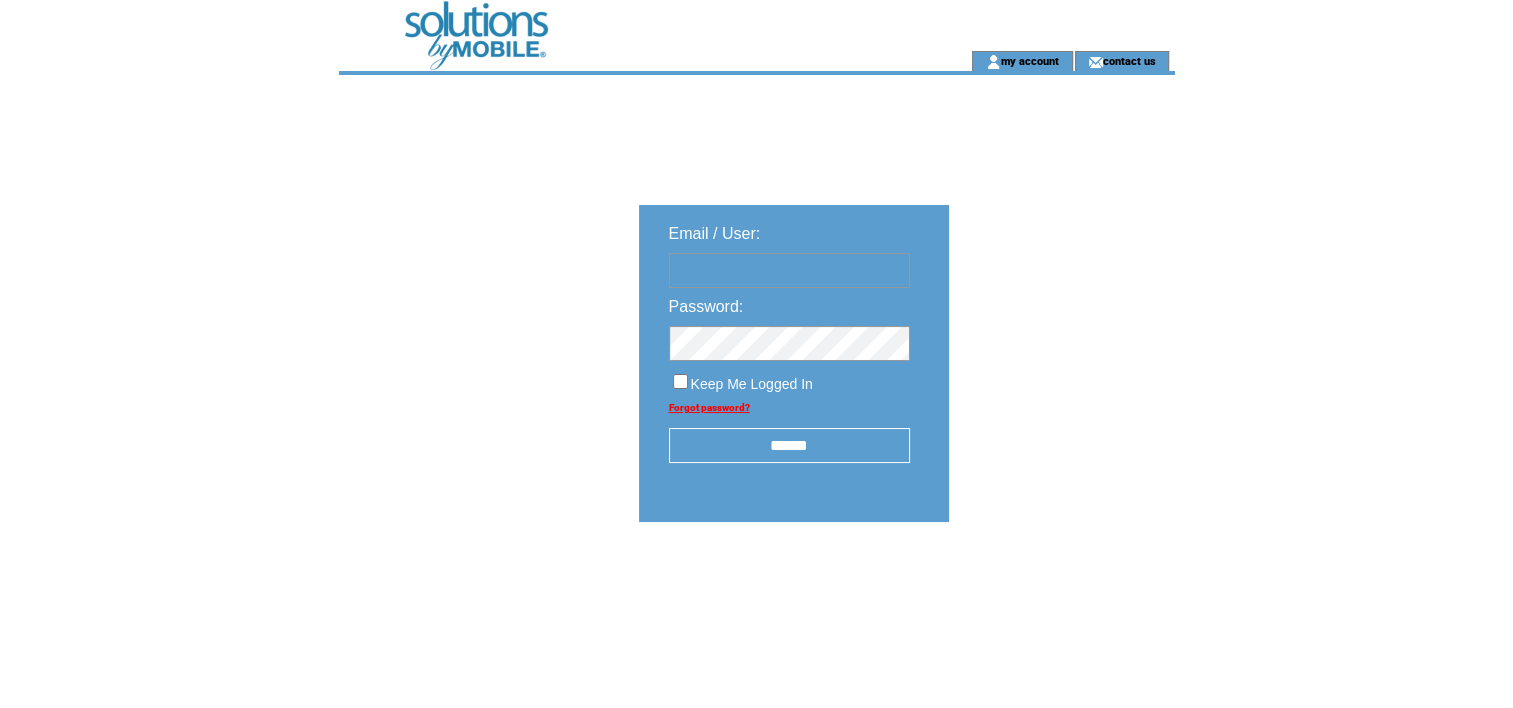 type on "**********" 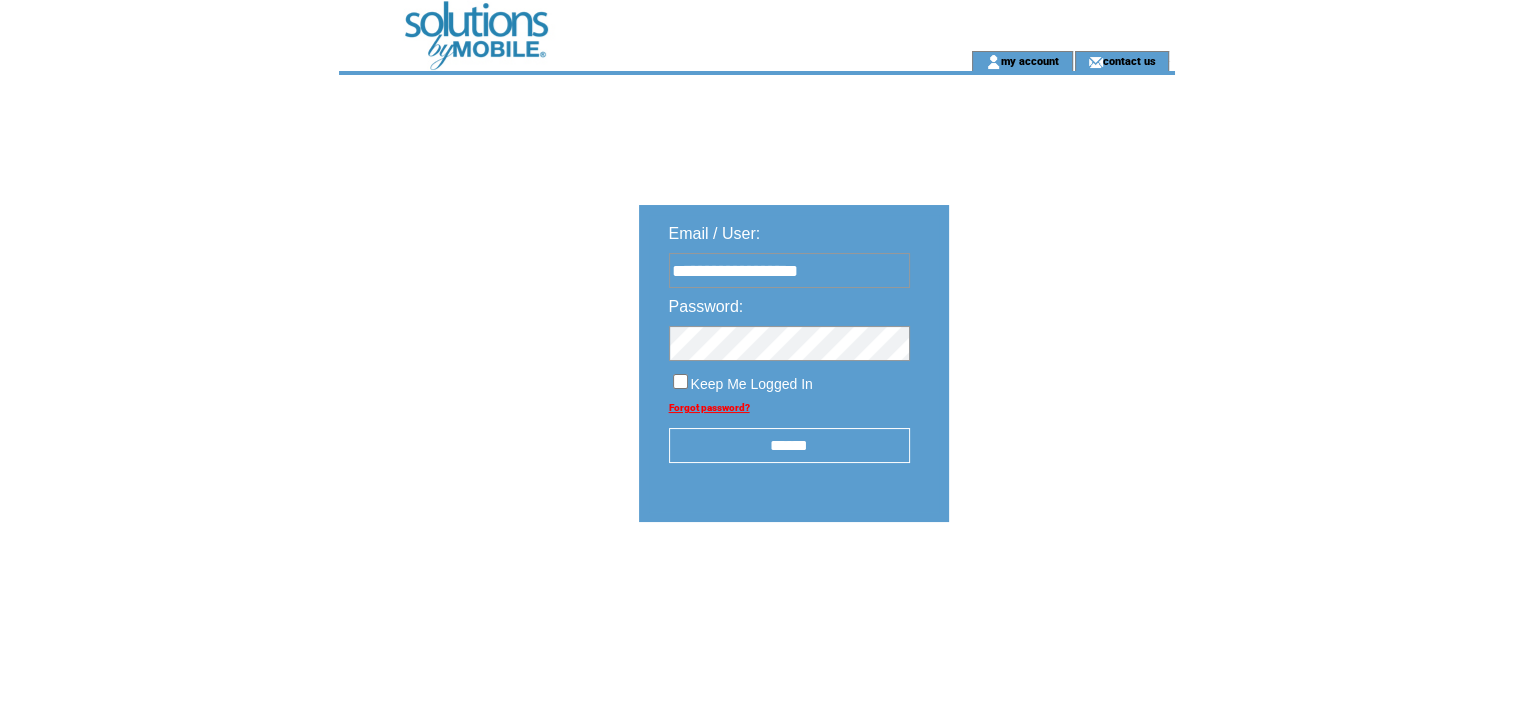 click on "******" at bounding box center [789, 445] 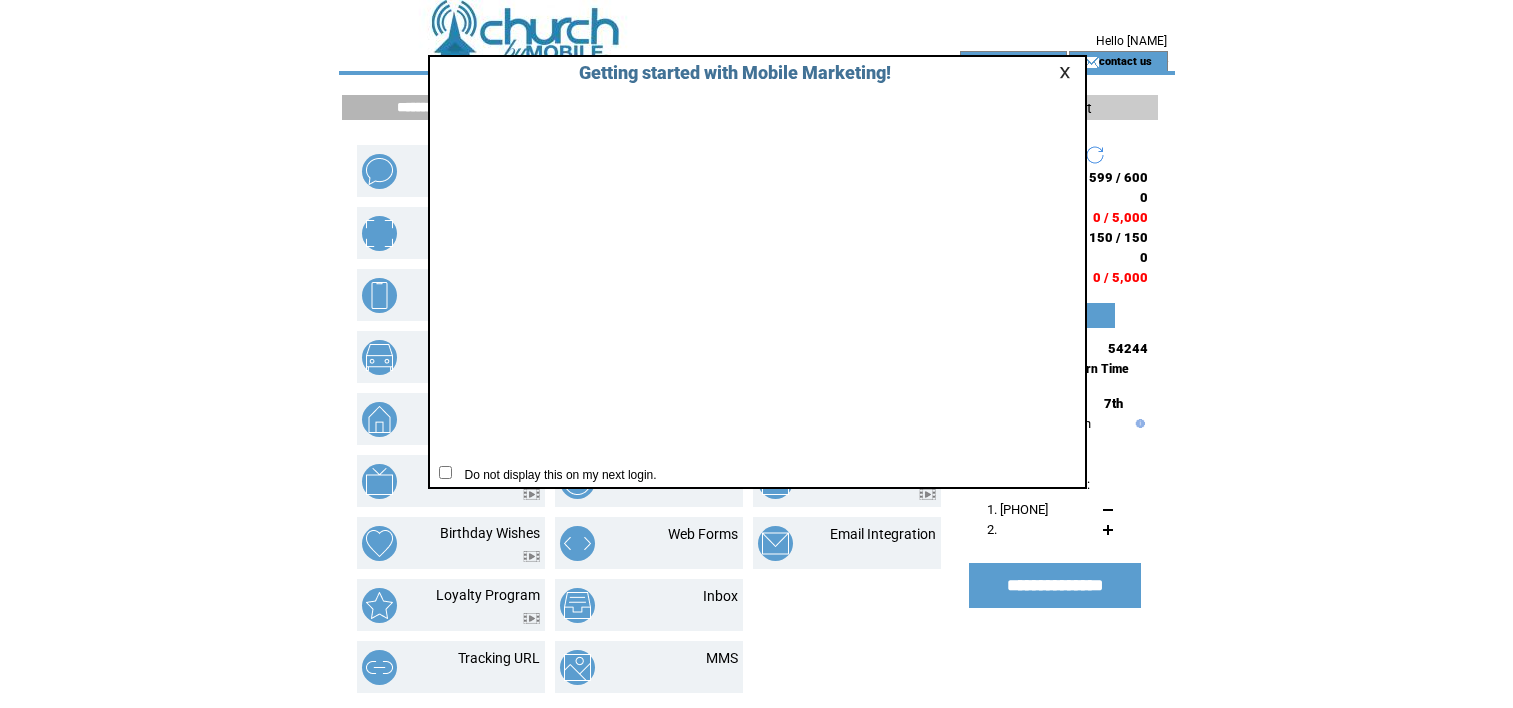 scroll, scrollTop: 0, scrollLeft: 0, axis: both 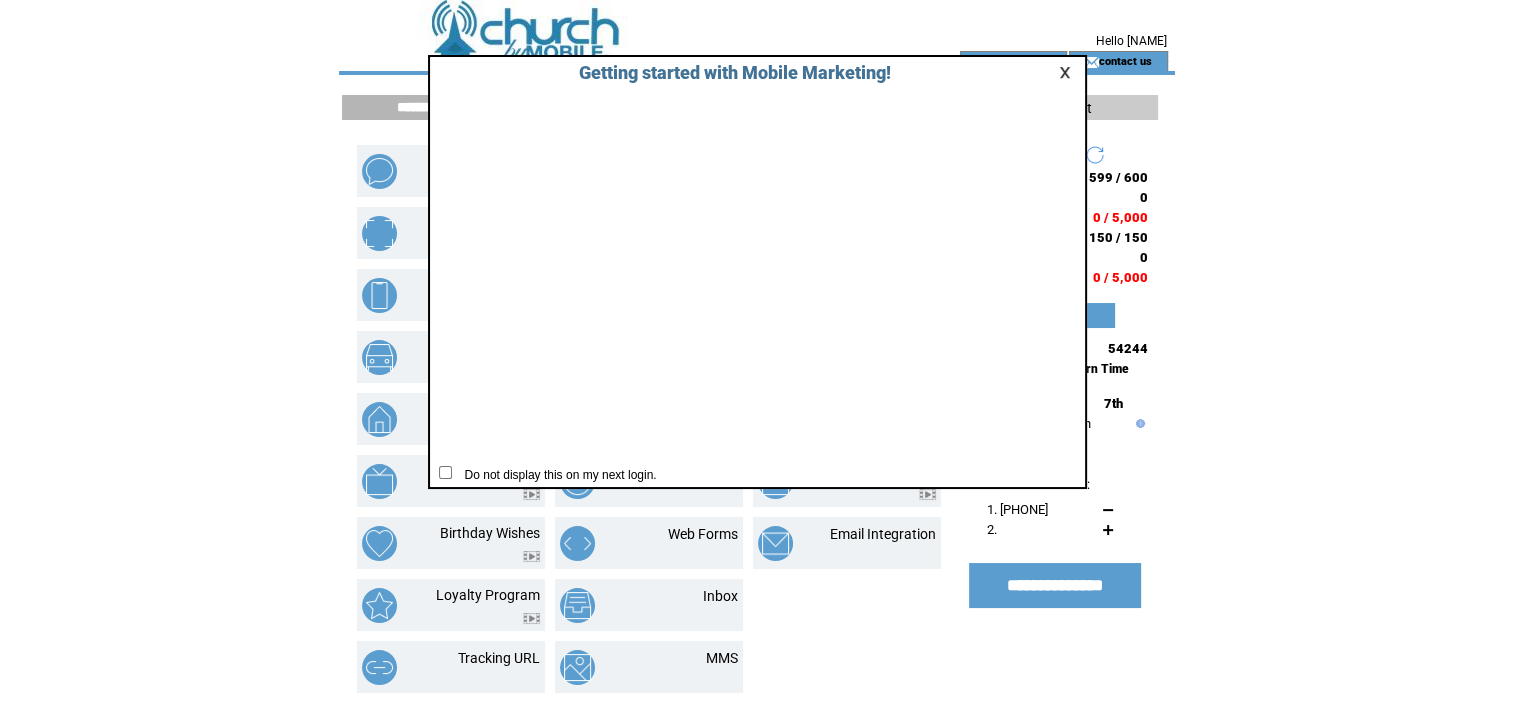 click at bounding box center [1068, 72] 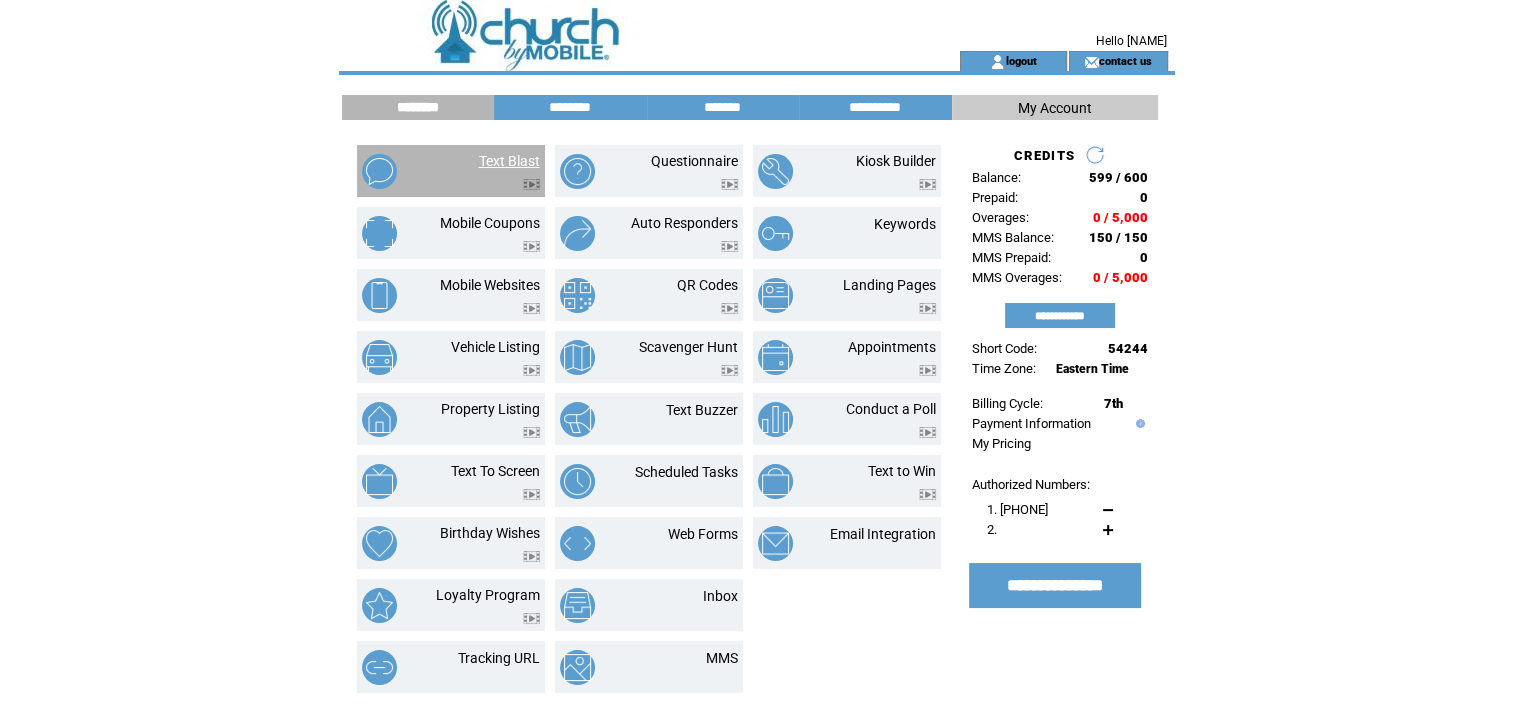 click on "Text Blast" at bounding box center (509, 161) 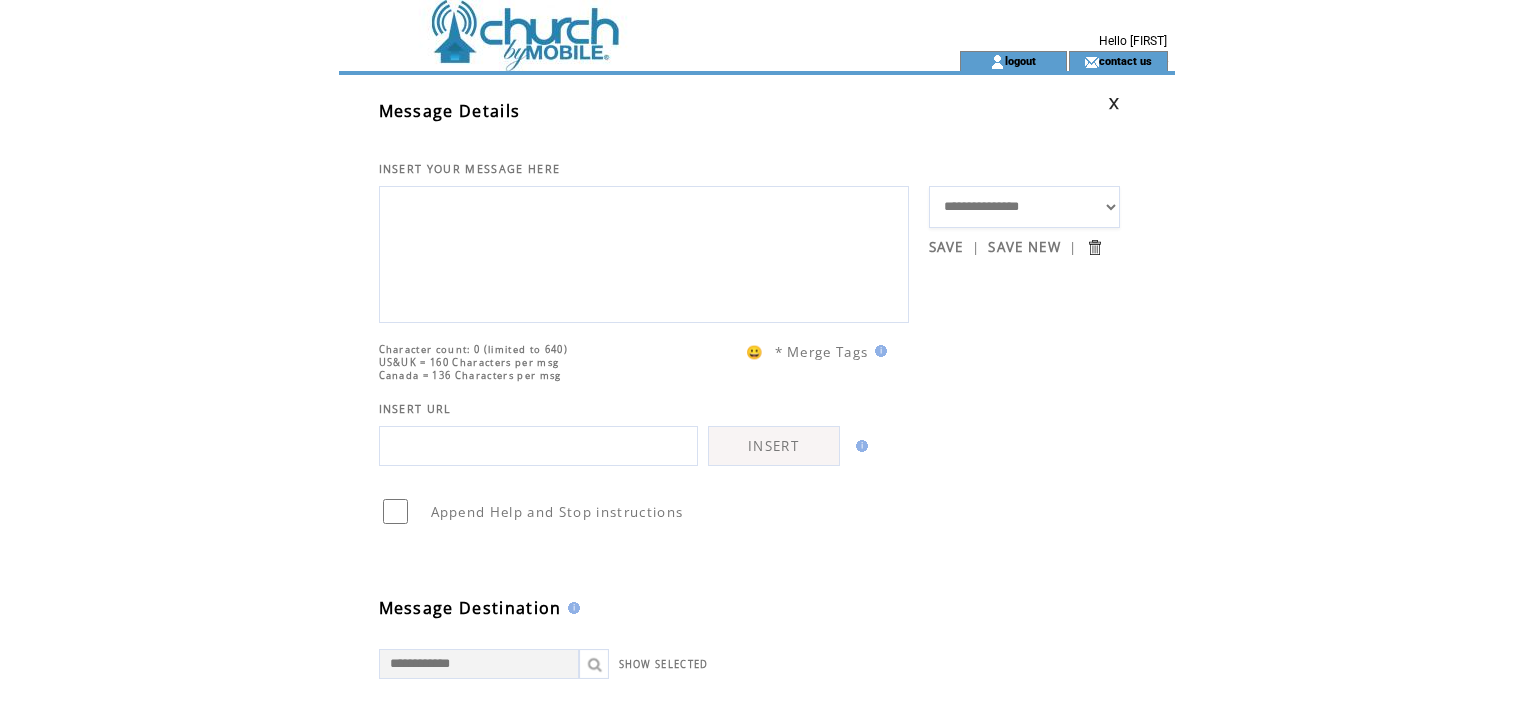 scroll, scrollTop: 0, scrollLeft: 0, axis: both 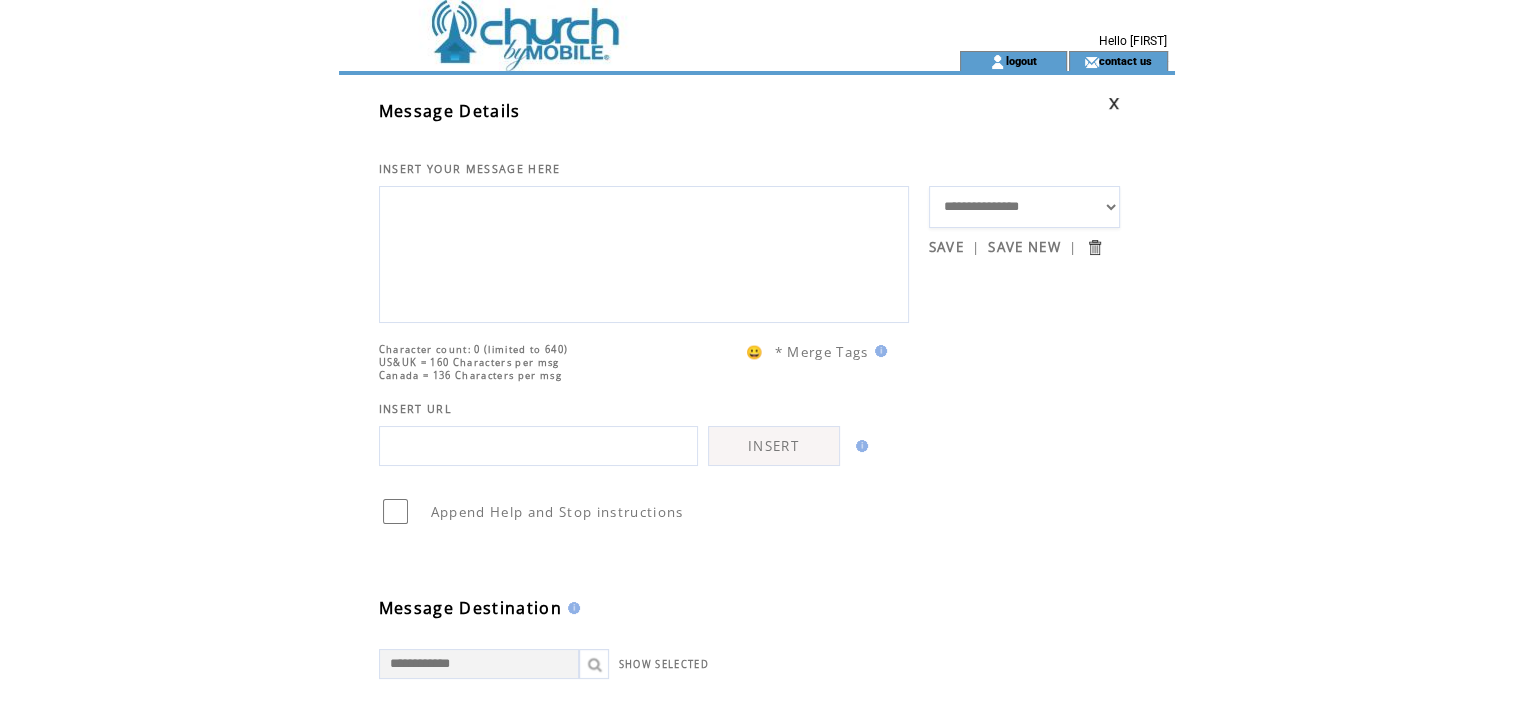 click at bounding box center [644, 252] 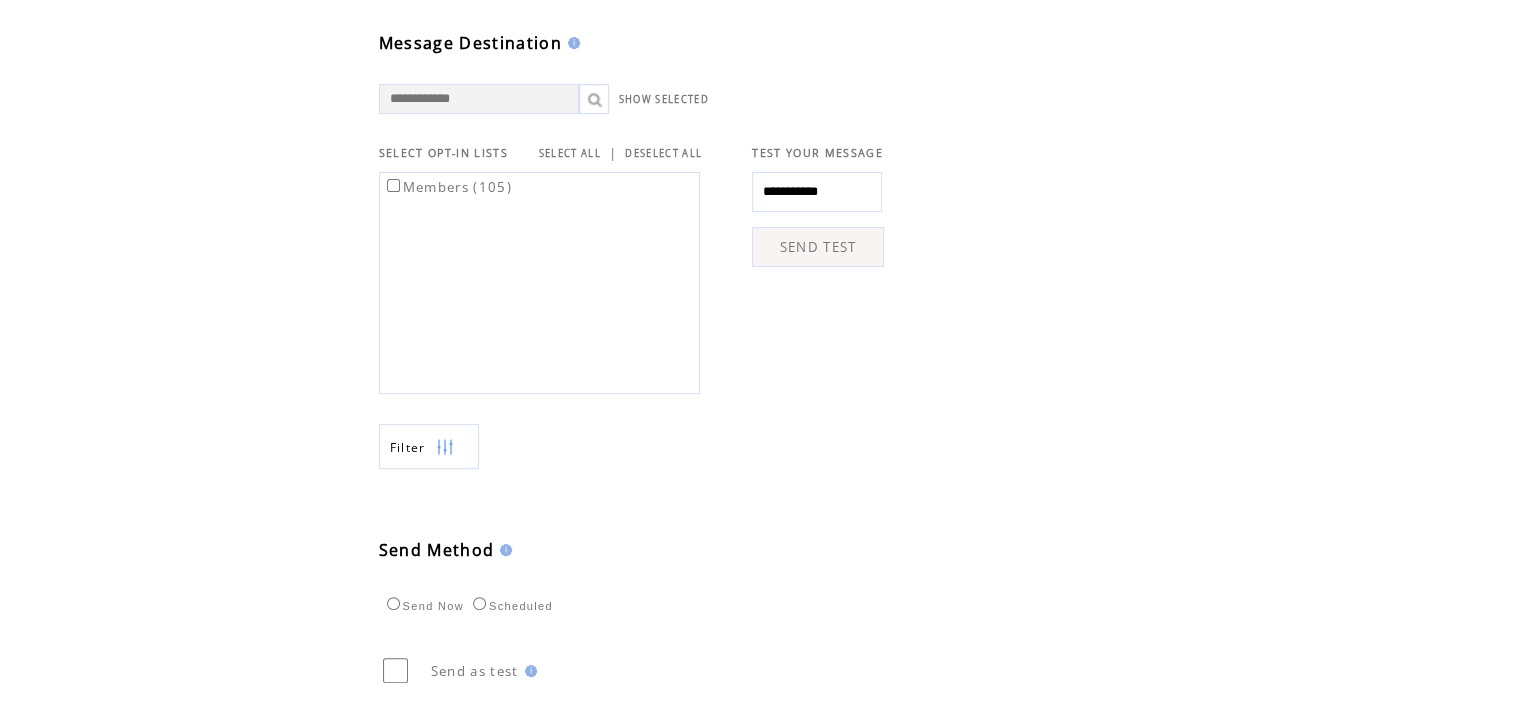 scroll, scrollTop: 600, scrollLeft: 0, axis: vertical 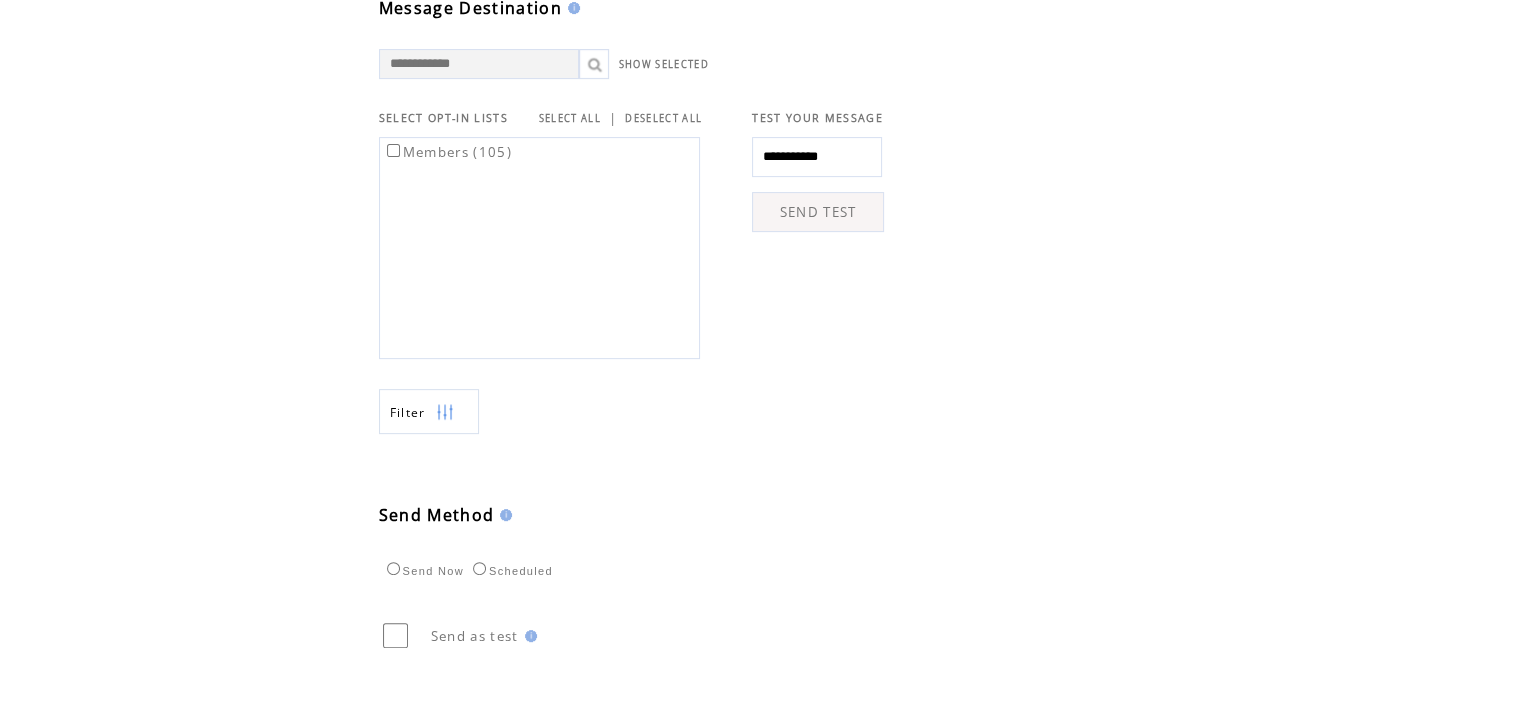 click on "Members (105)" at bounding box center [447, 152] 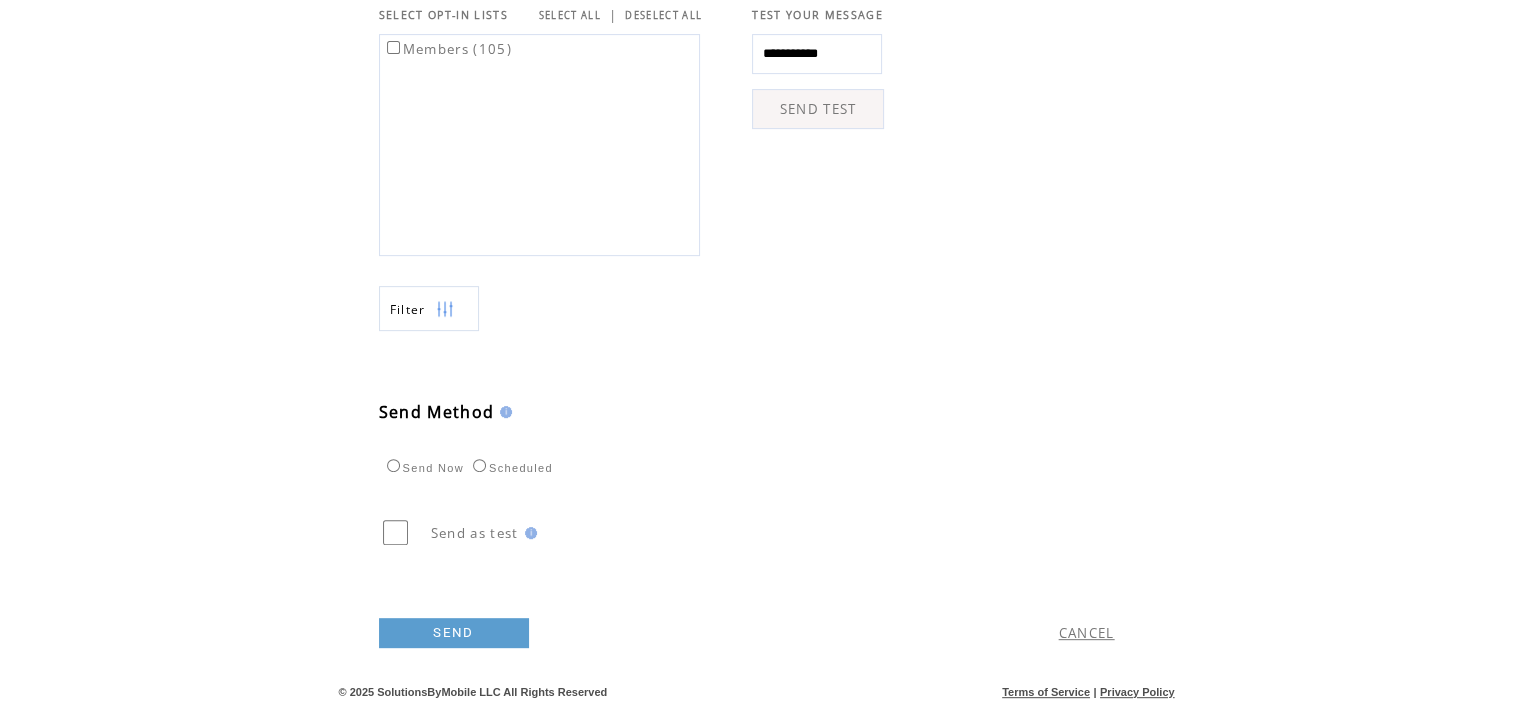 click on "Scheduled" at bounding box center (423, 468) 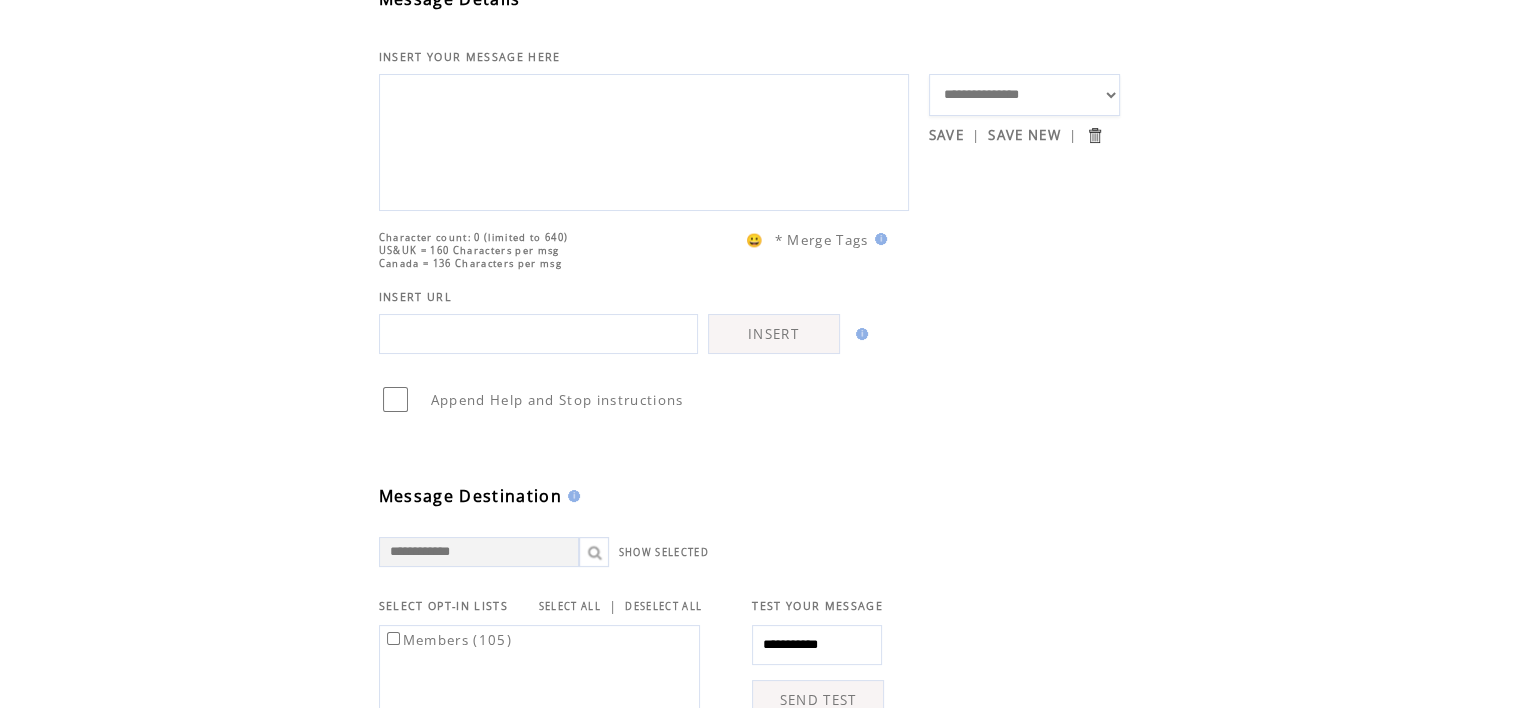 scroll, scrollTop: 0, scrollLeft: 0, axis: both 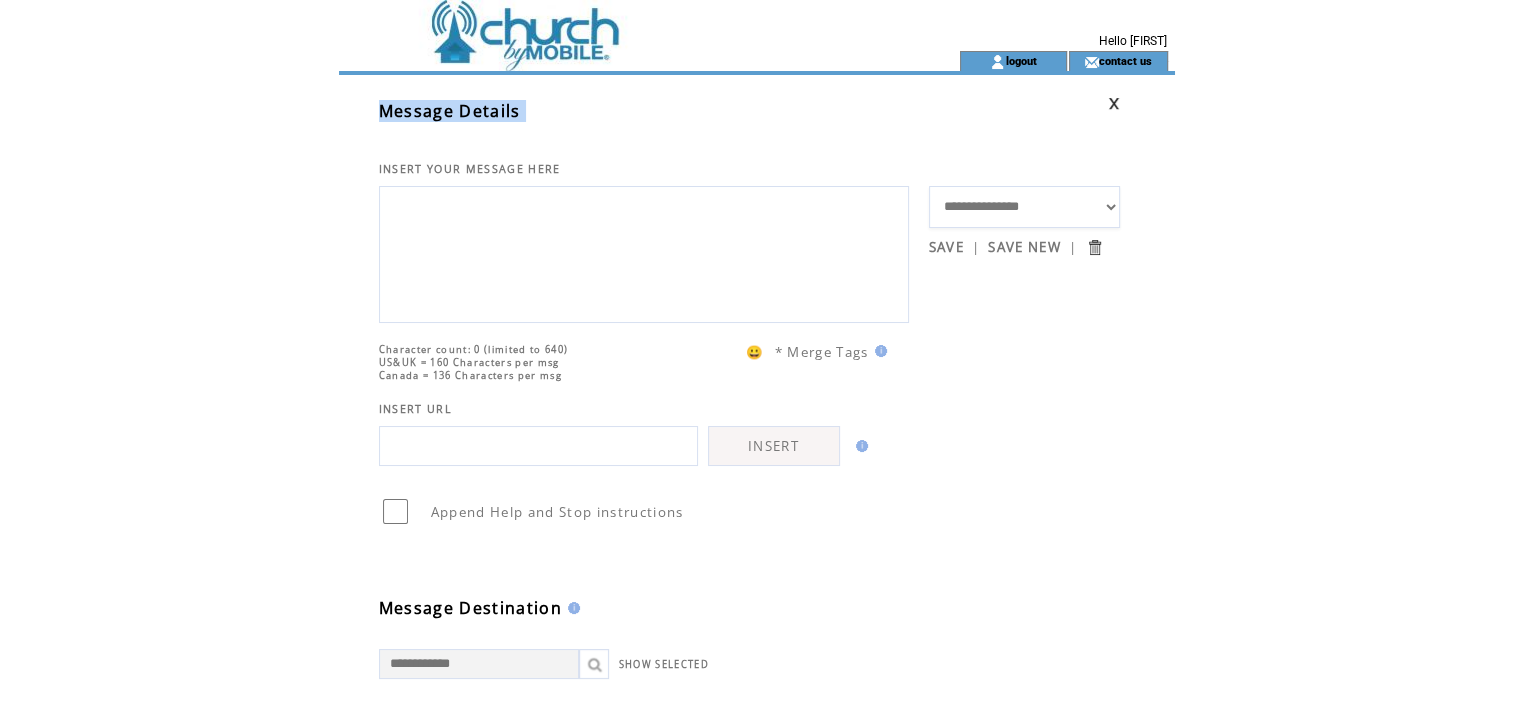 click on "**********" at bounding box center [777, 835] 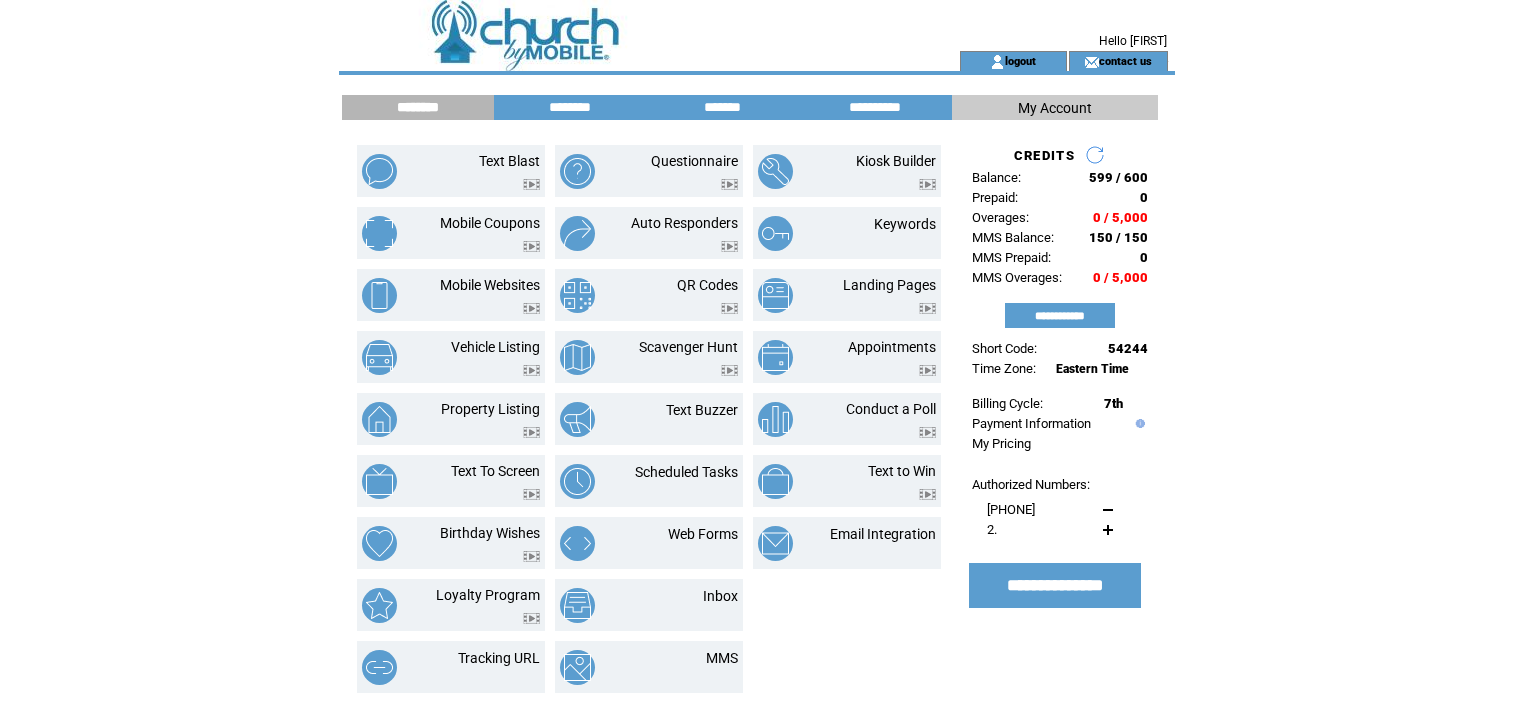 scroll, scrollTop: 0, scrollLeft: 0, axis: both 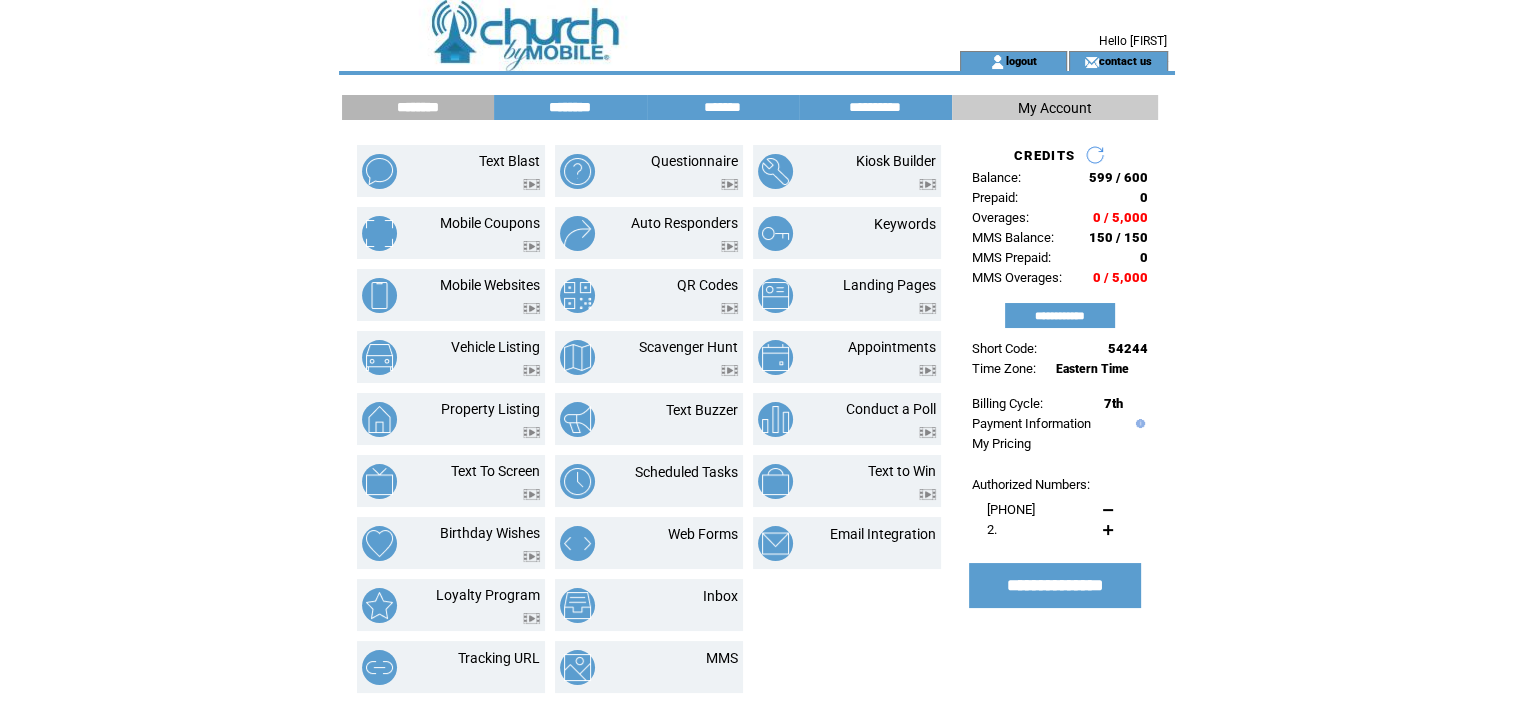 click on "********" at bounding box center (570, 107) 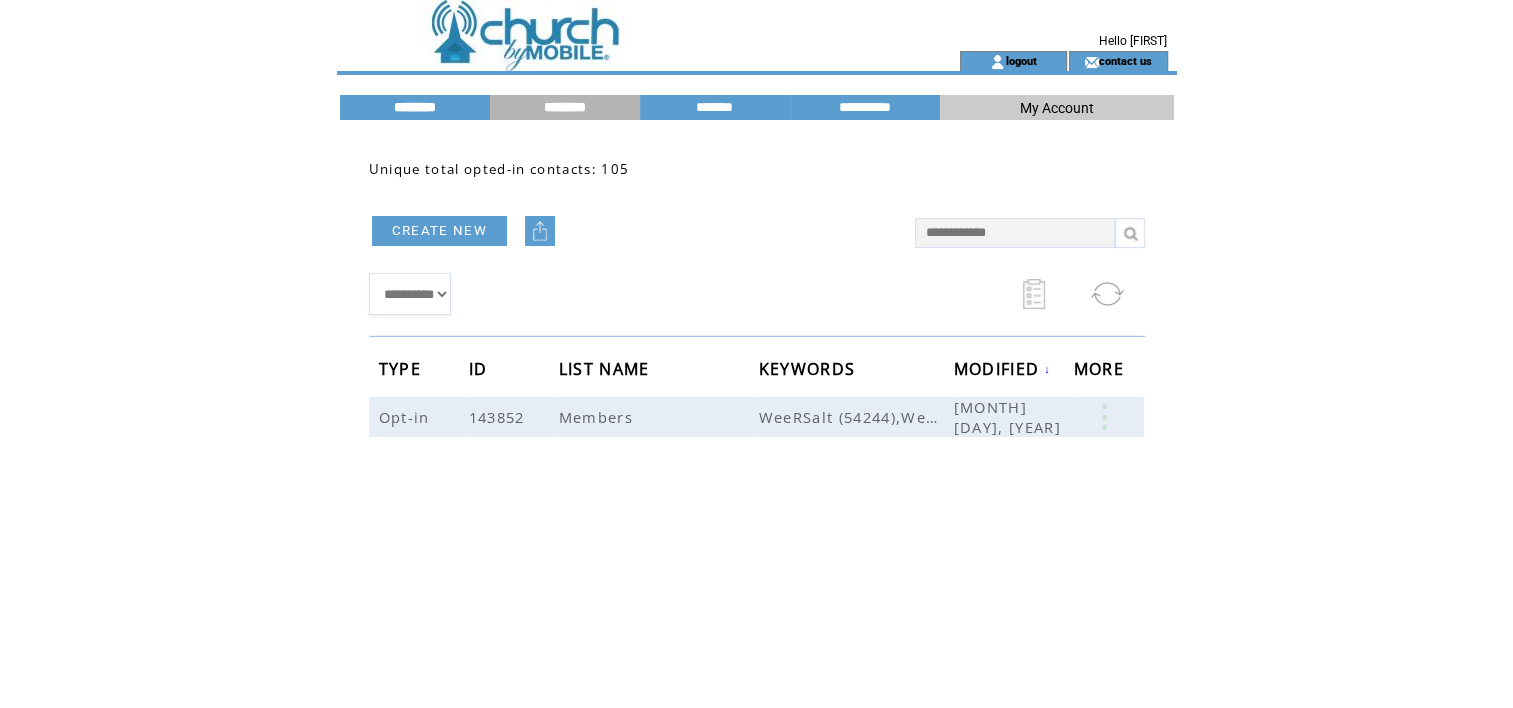 click on "********" at bounding box center [415, 107] 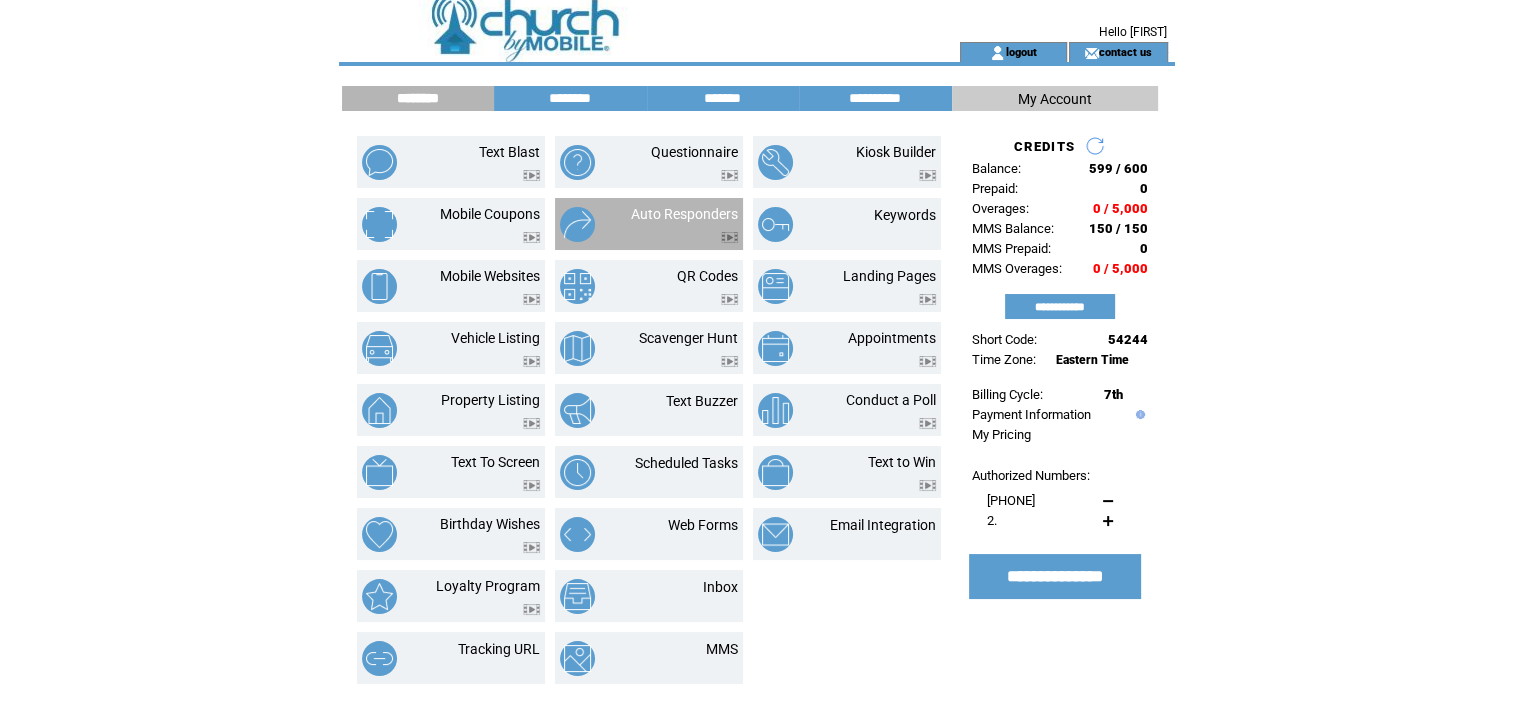 scroll, scrollTop: 0, scrollLeft: 0, axis: both 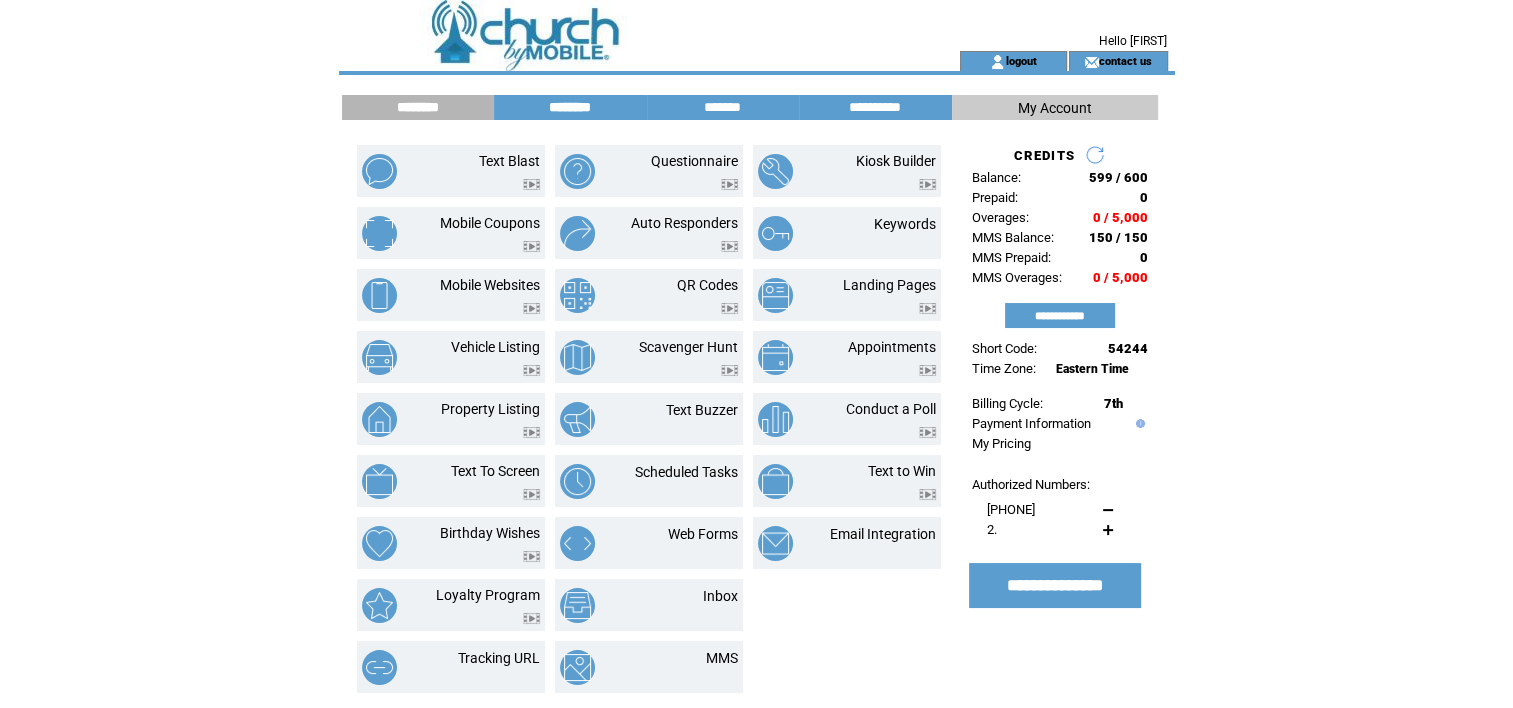 click on "********" at bounding box center [570, 107] 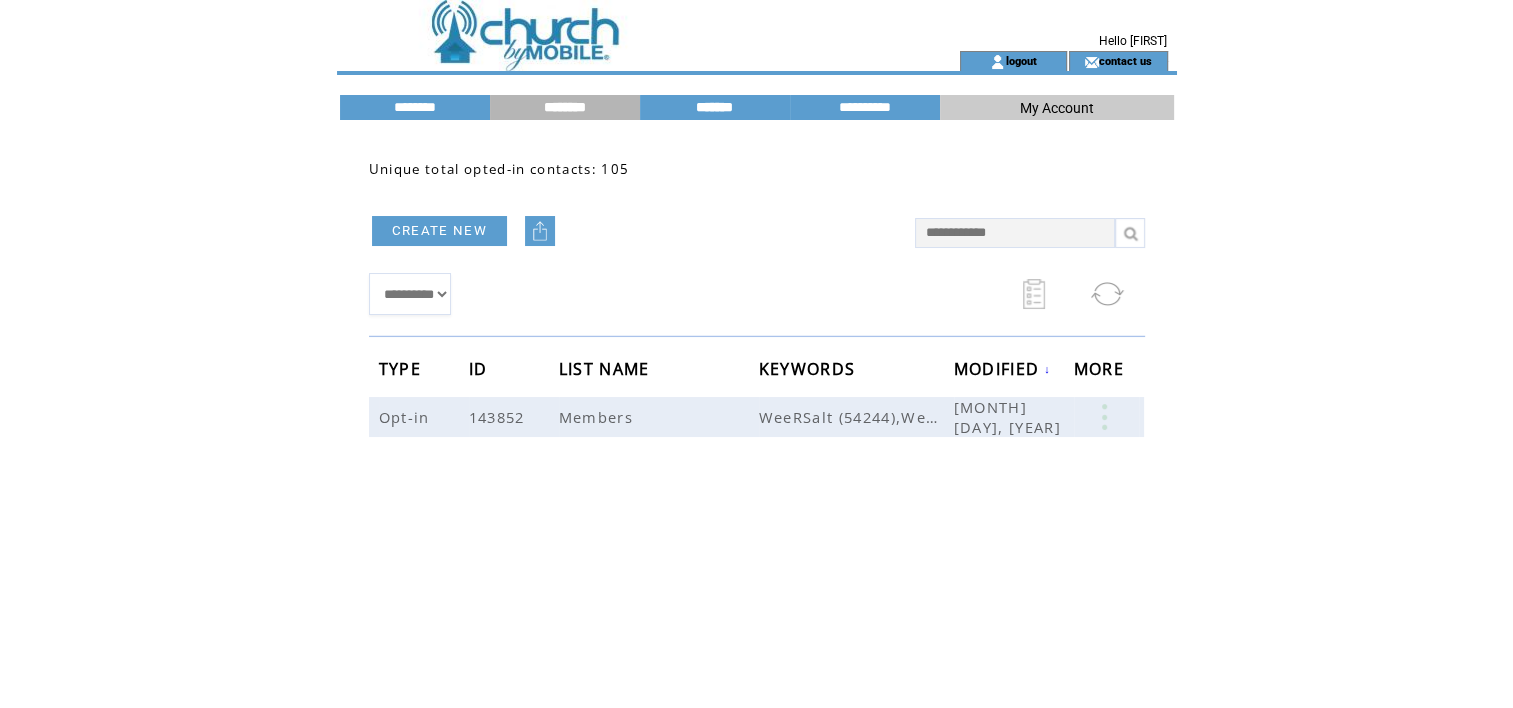 click on "*******" at bounding box center (715, 107) 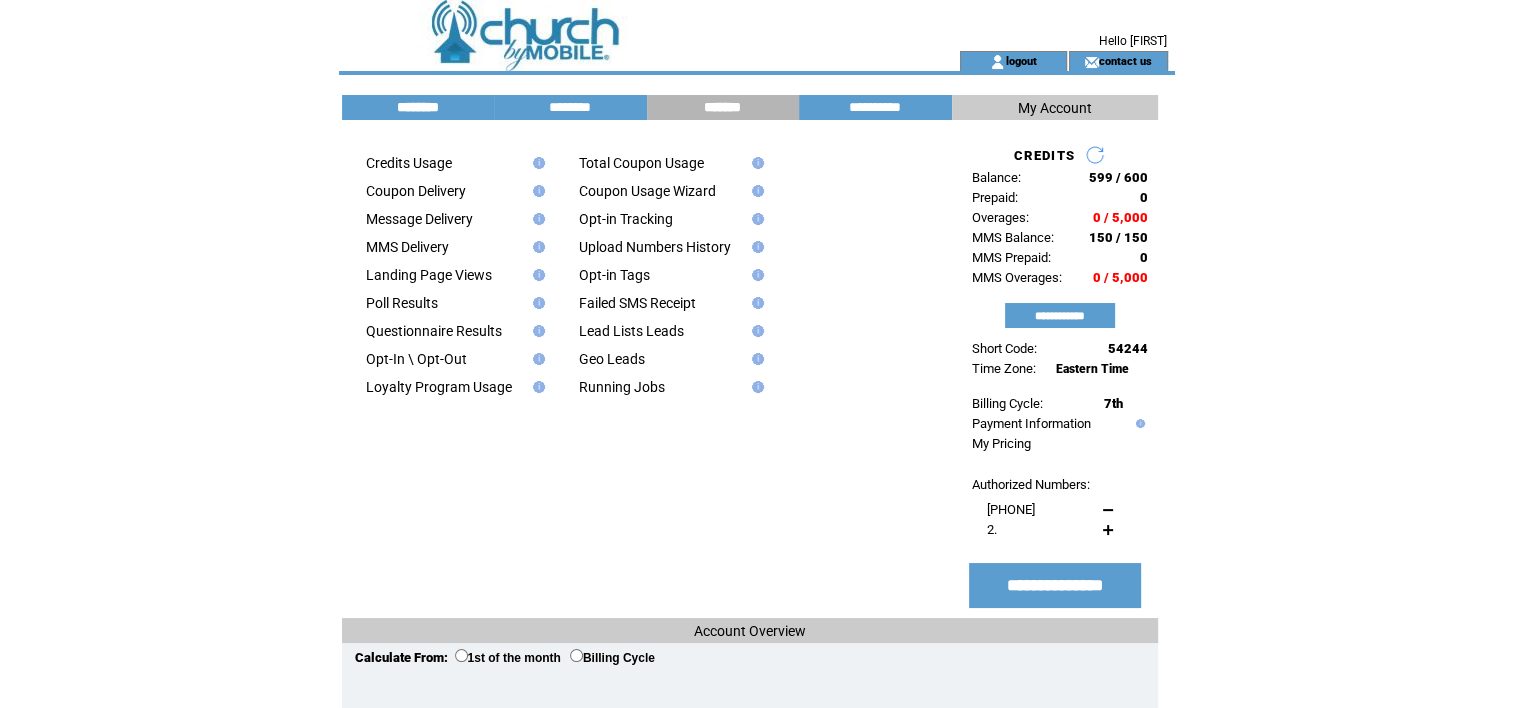 click on "********" at bounding box center (418, 107) 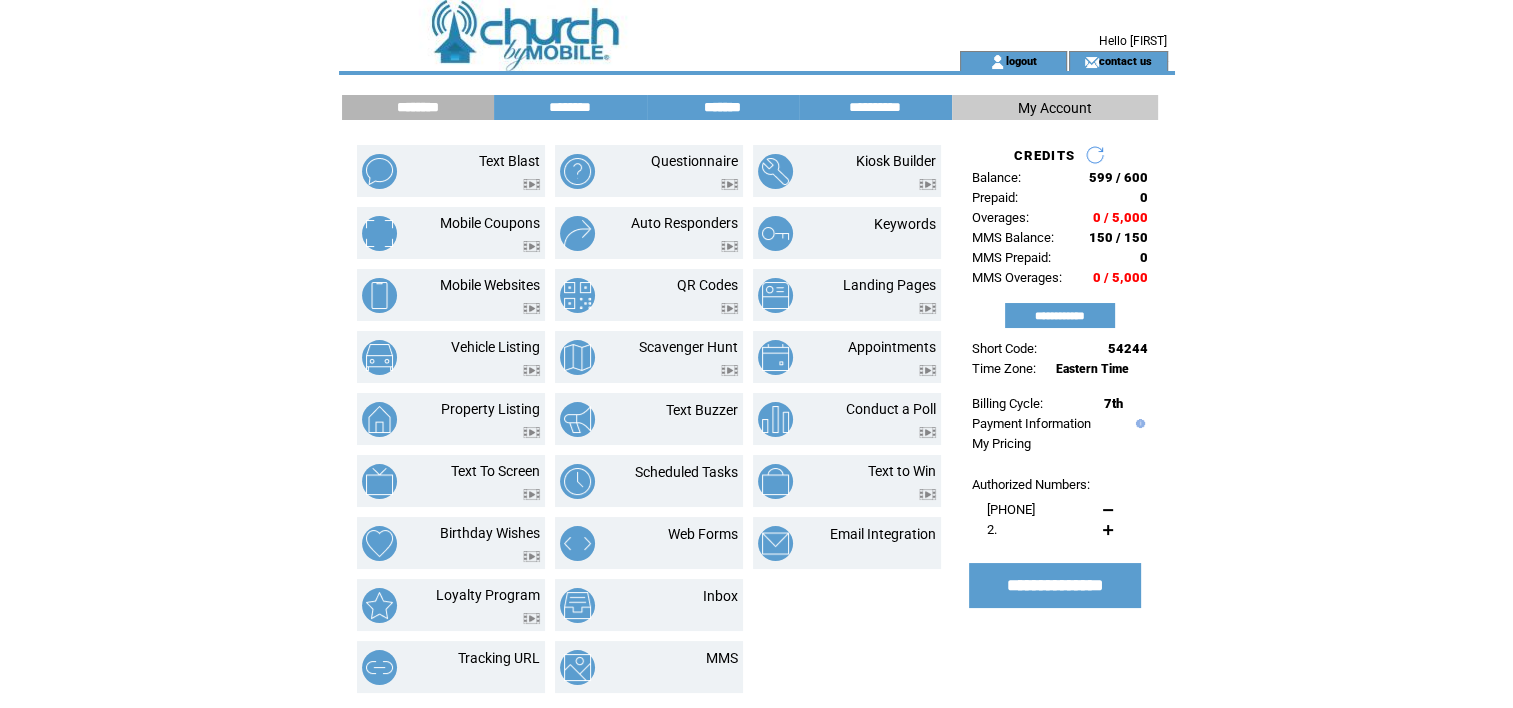 click on "*******" at bounding box center [723, 107] 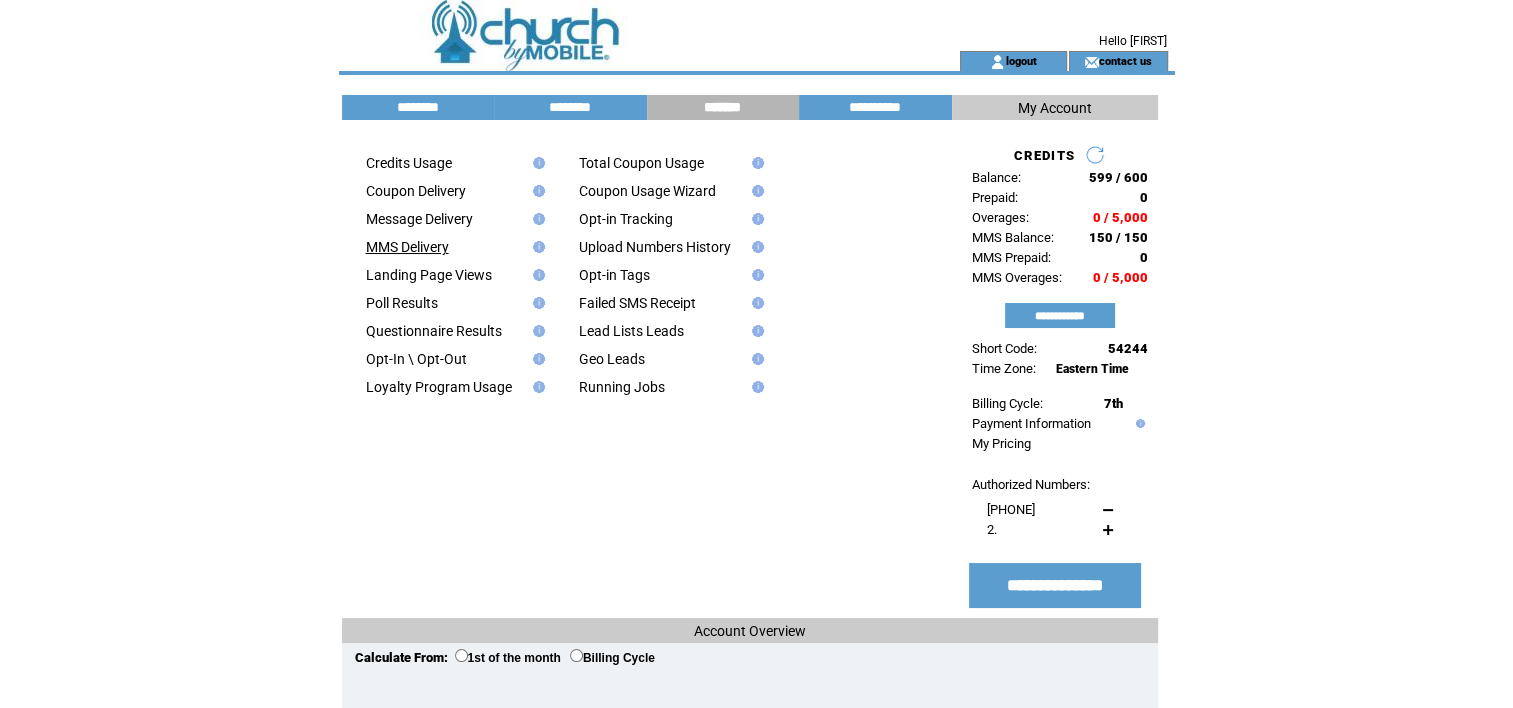click on "MMS Delivery" at bounding box center [407, 247] 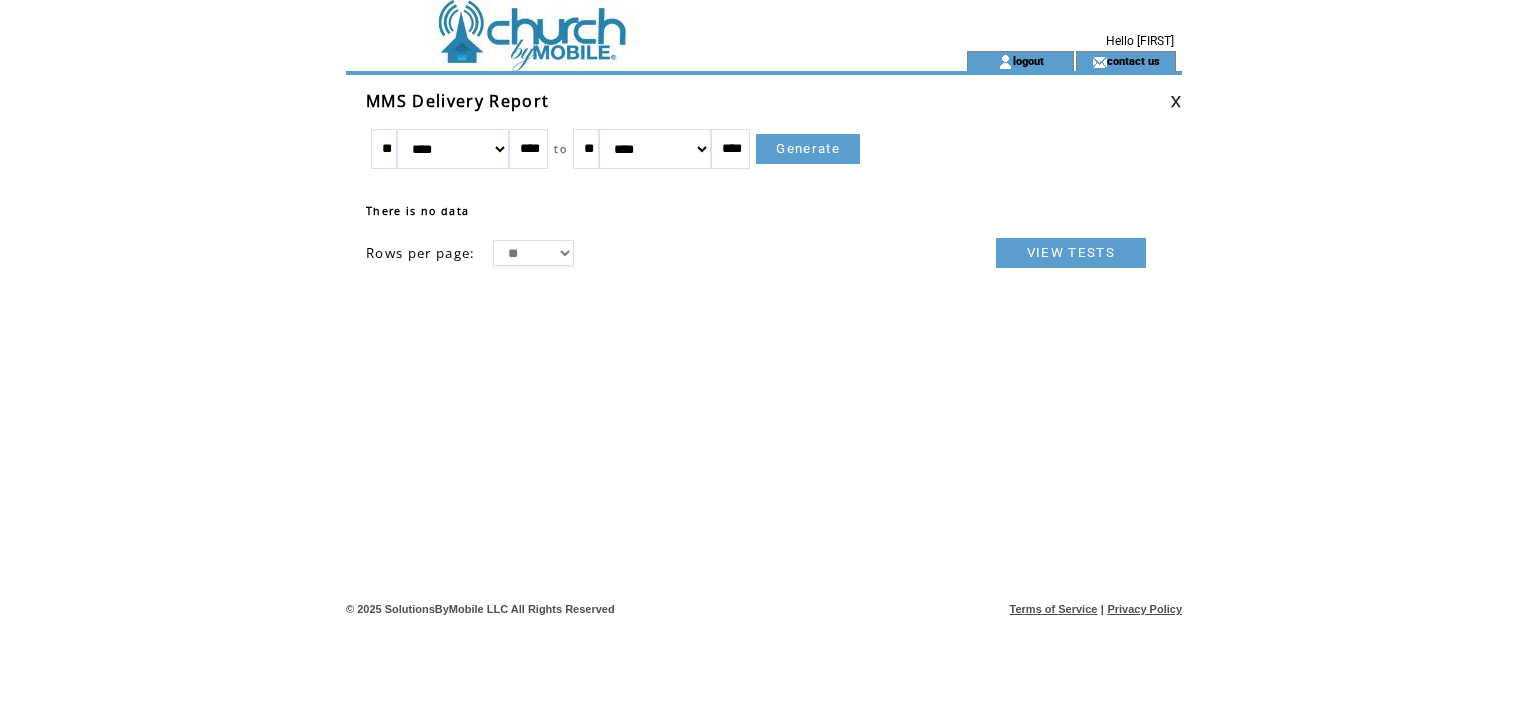 scroll, scrollTop: 0, scrollLeft: 0, axis: both 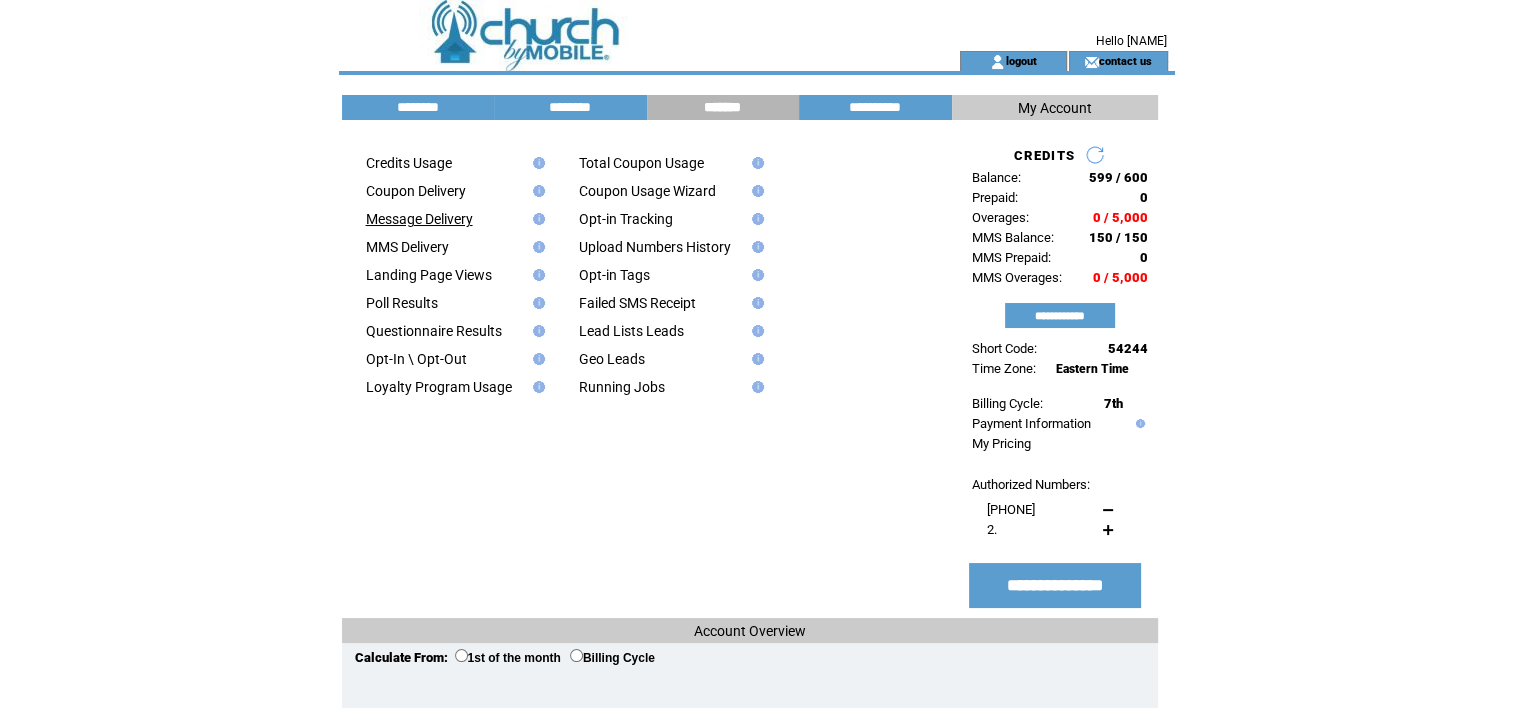 click on "Message Delivery" at bounding box center [419, 219] 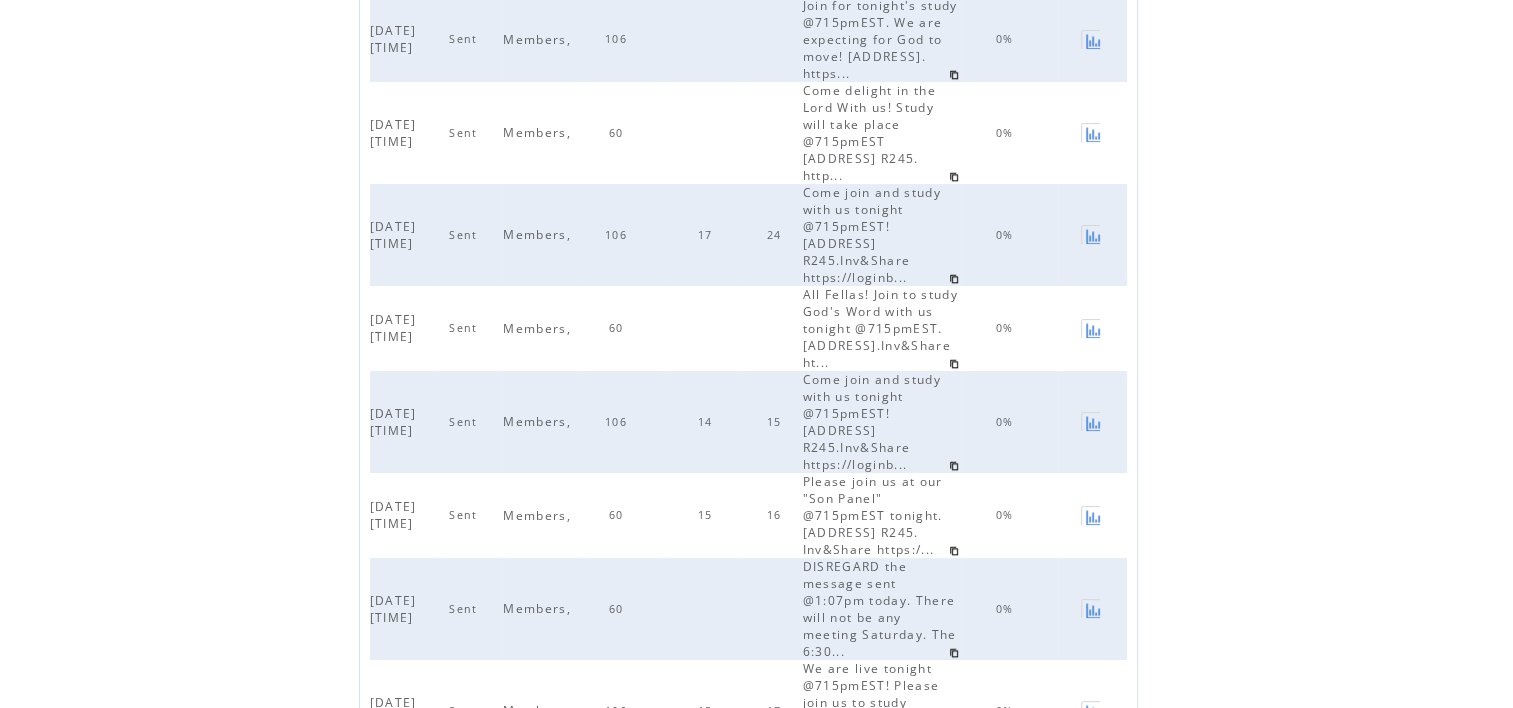 scroll, scrollTop: 400, scrollLeft: 0, axis: vertical 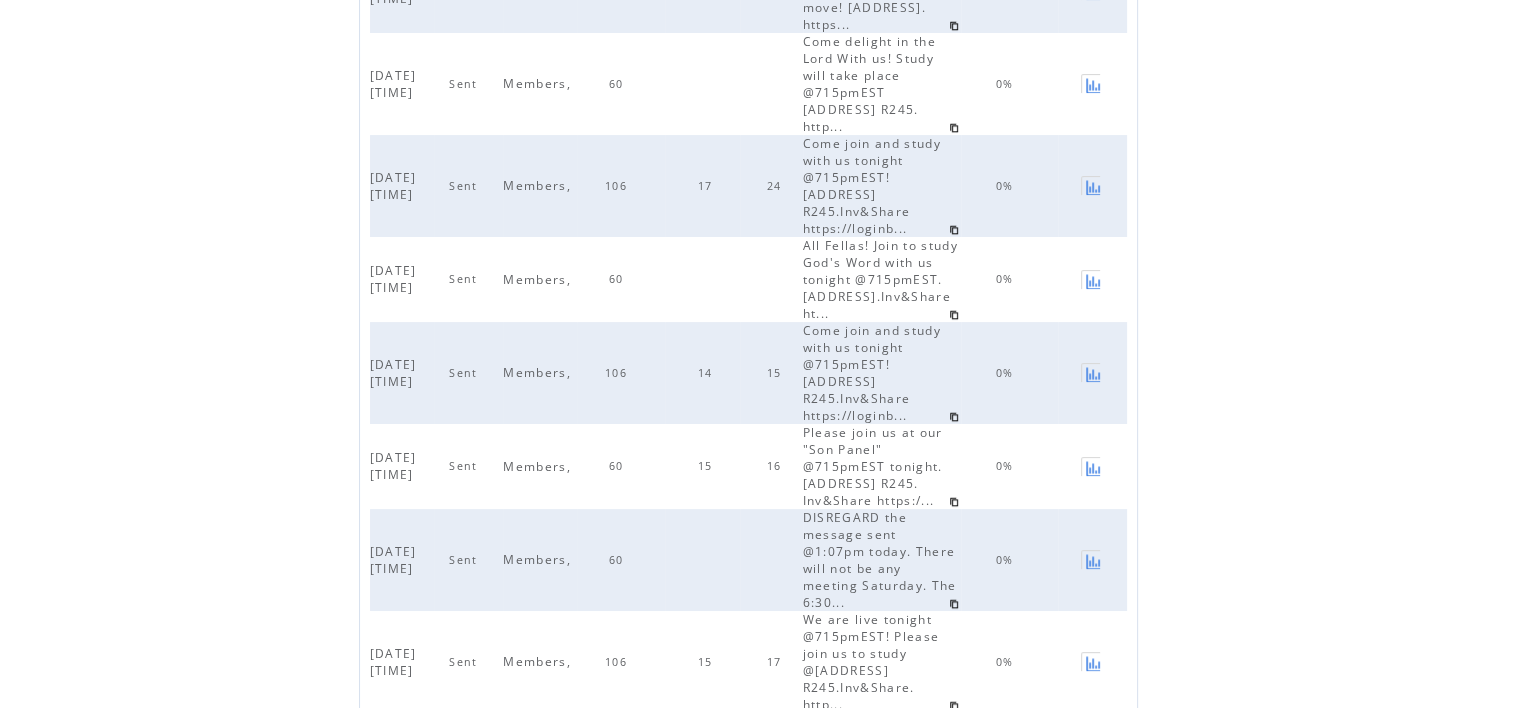 click on "Come join and study with us tonight @715pmEST! [ADDRESS] R245.Inv&Share
https://loginb..." at bounding box center (880, -10) 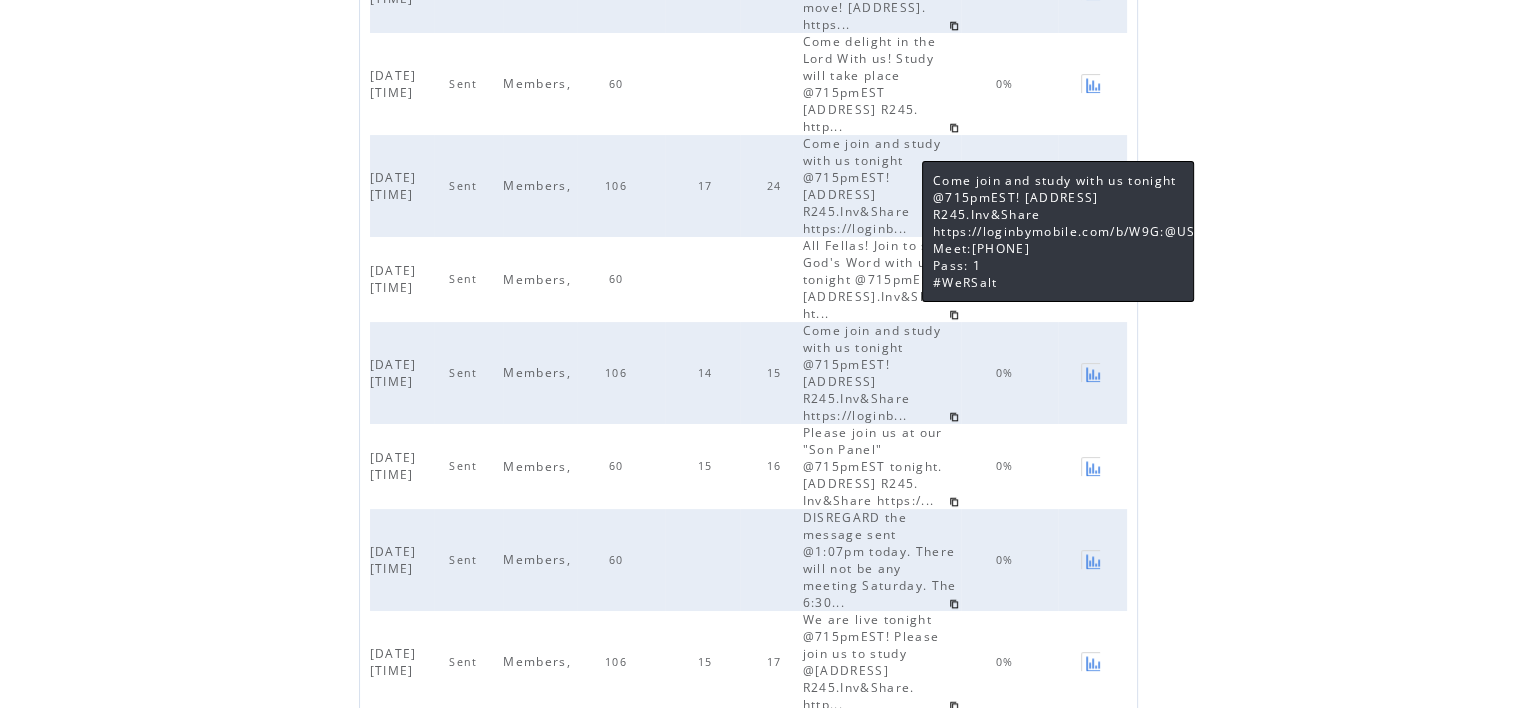 click on "Come join and study with us tonight @715pmEST! 24225 W 9mile R245.Inv&Share
https://loginb..." at bounding box center (880, -10) 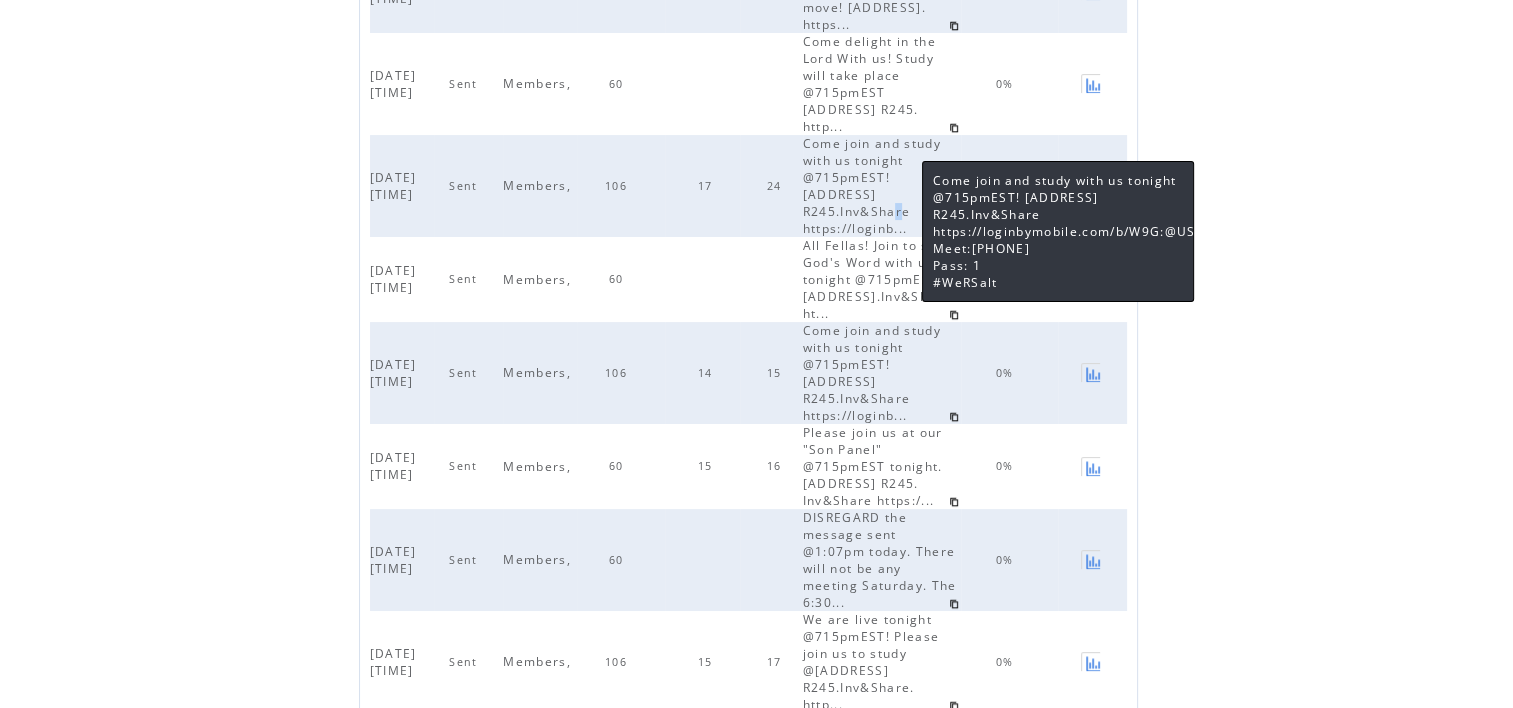 click on "Come join and study with us tonight @715pmEST! 24225 W 9mile R245.Inv&Share
https://loginb..." at bounding box center [880, -10] 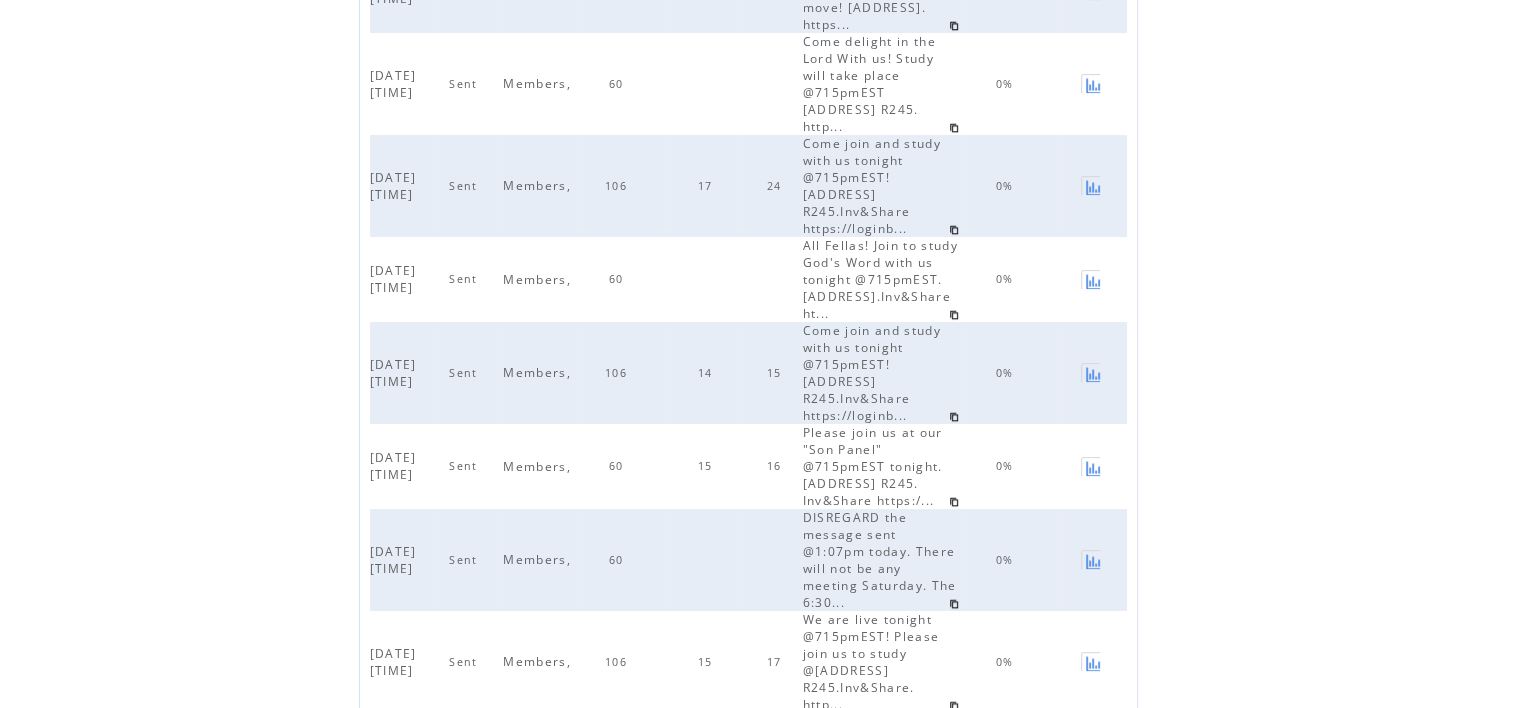 drag, startPoint x: 886, startPoint y: 236, endPoint x: 876, endPoint y: 247, distance: 14.866069 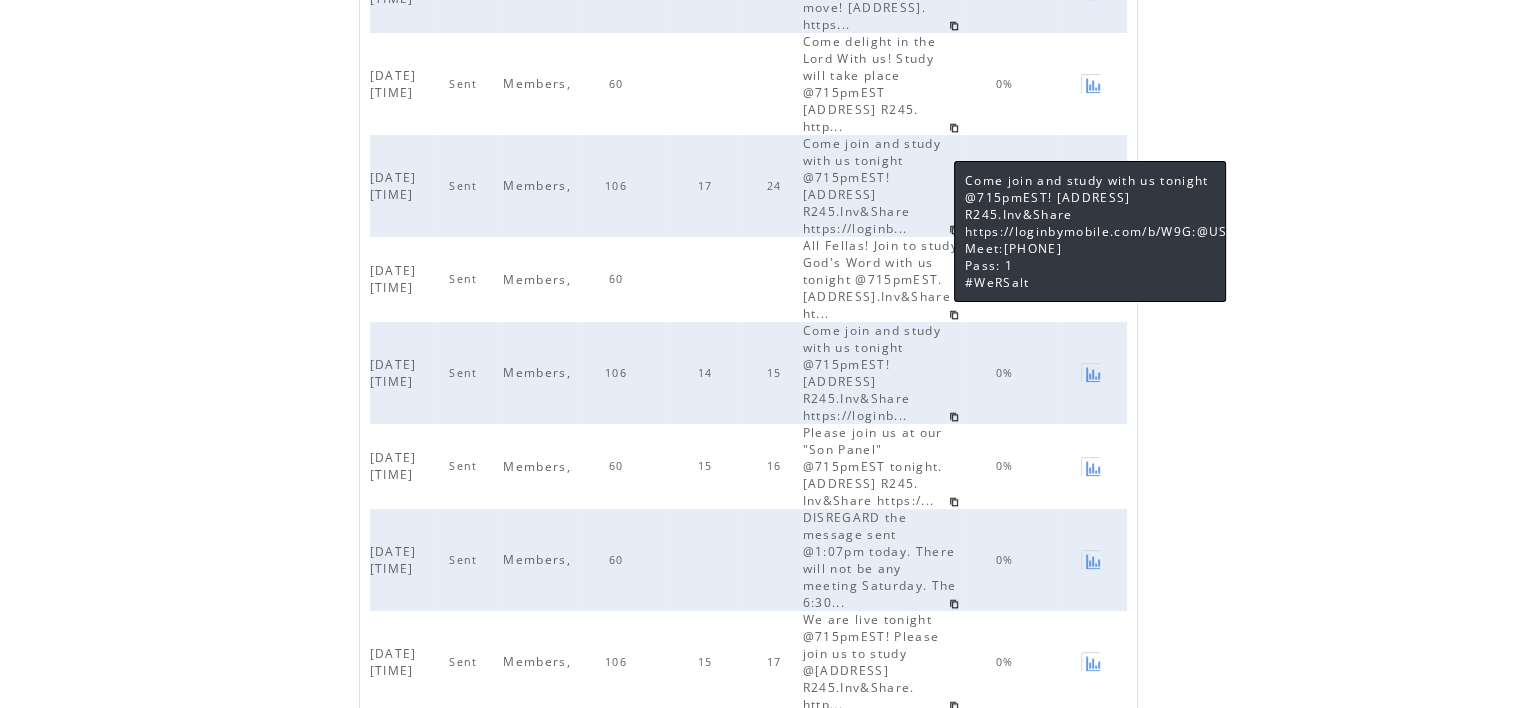 drag, startPoint x: 934, startPoint y: 257, endPoint x: 951, endPoint y: 260, distance: 17.262676 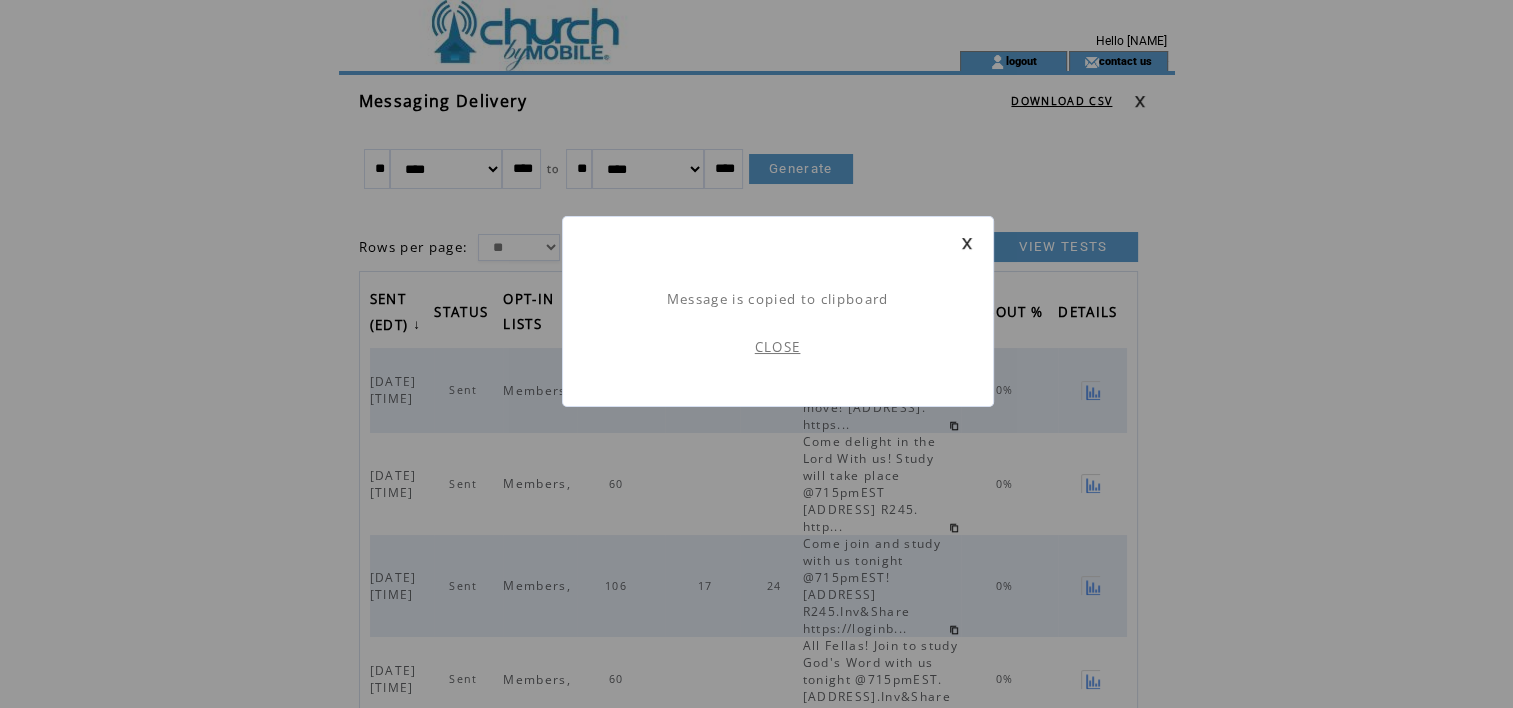 click on "CLOSE" at bounding box center [778, 347] 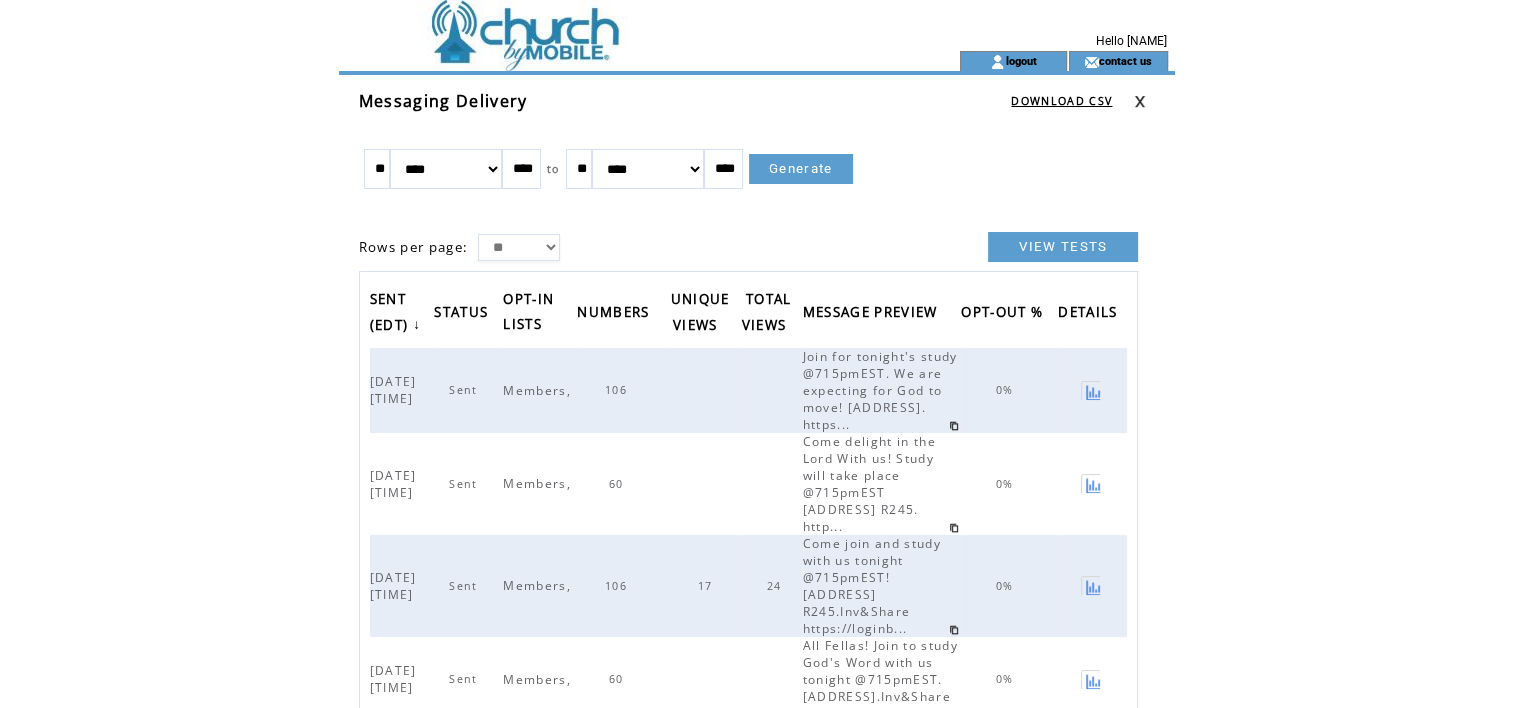 click at bounding box center (1140, 101) 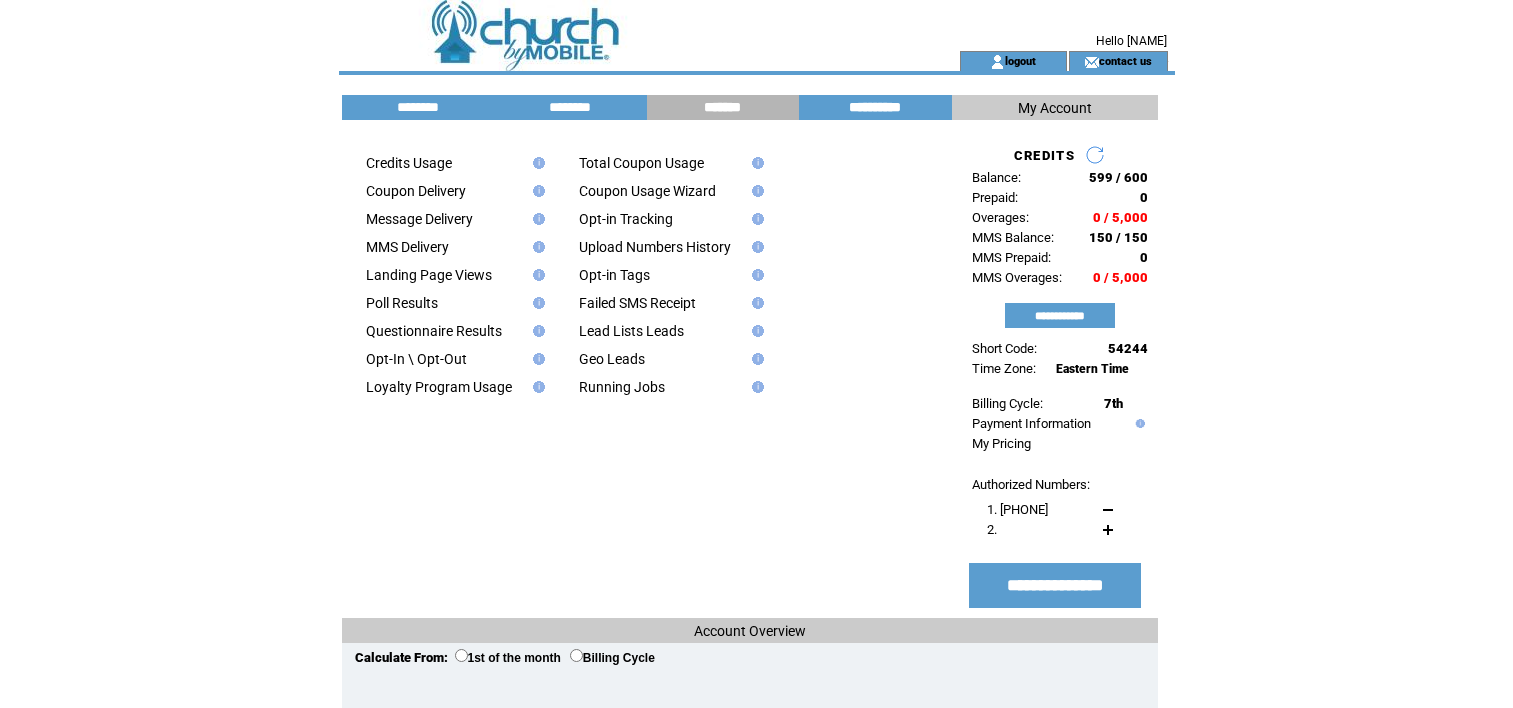 scroll, scrollTop: 0, scrollLeft: 0, axis: both 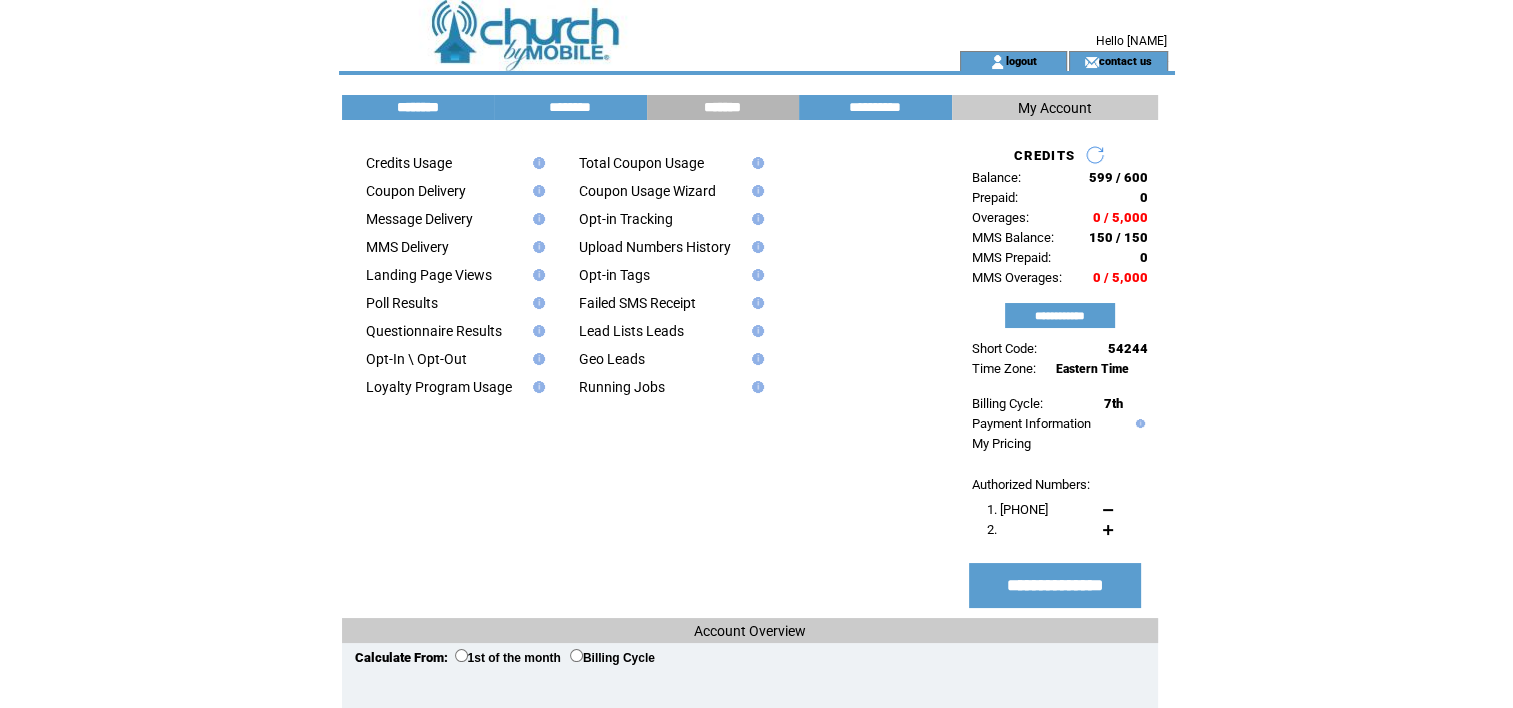 click on "********" at bounding box center (418, 107) 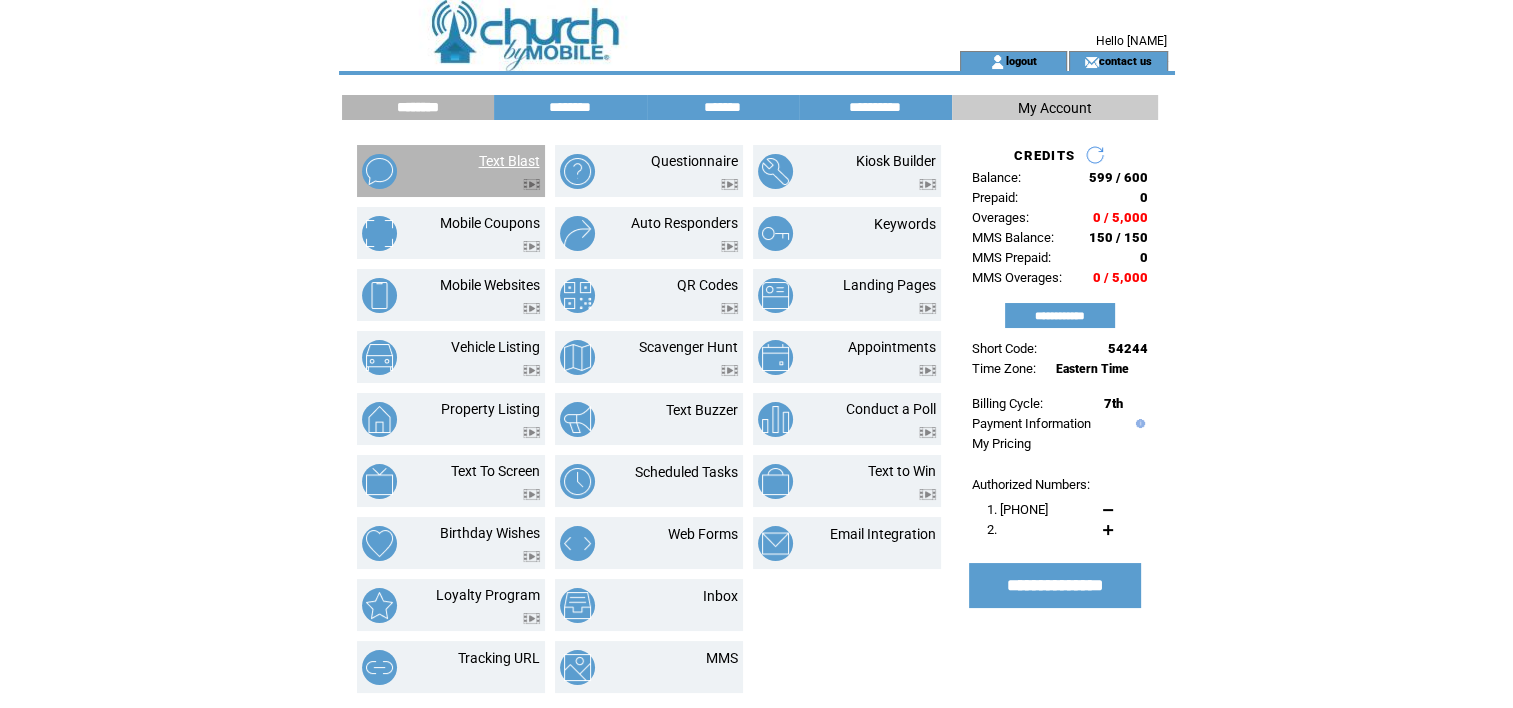 click on "Text Blast" at bounding box center [509, 161] 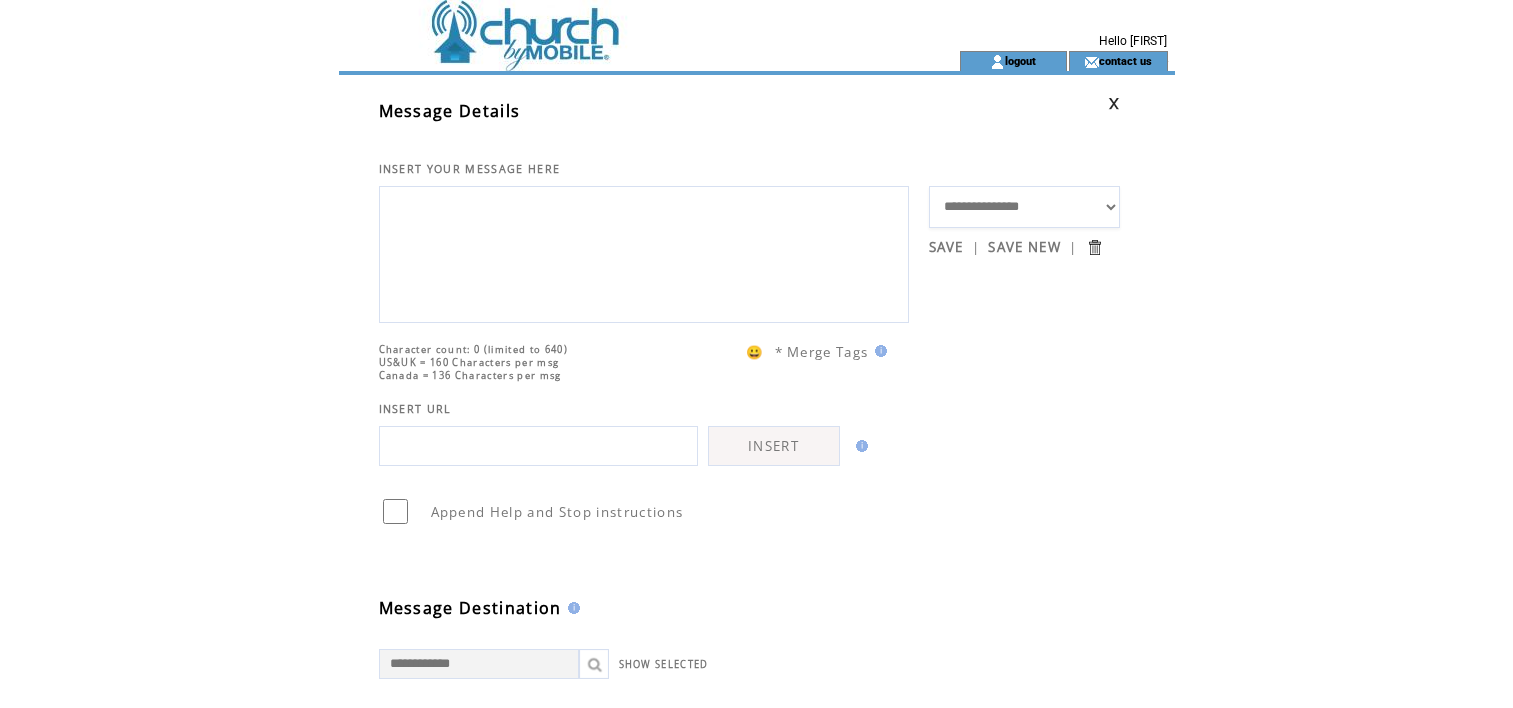 scroll, scrollTop: 0, scrollLeft: 0, axis: both 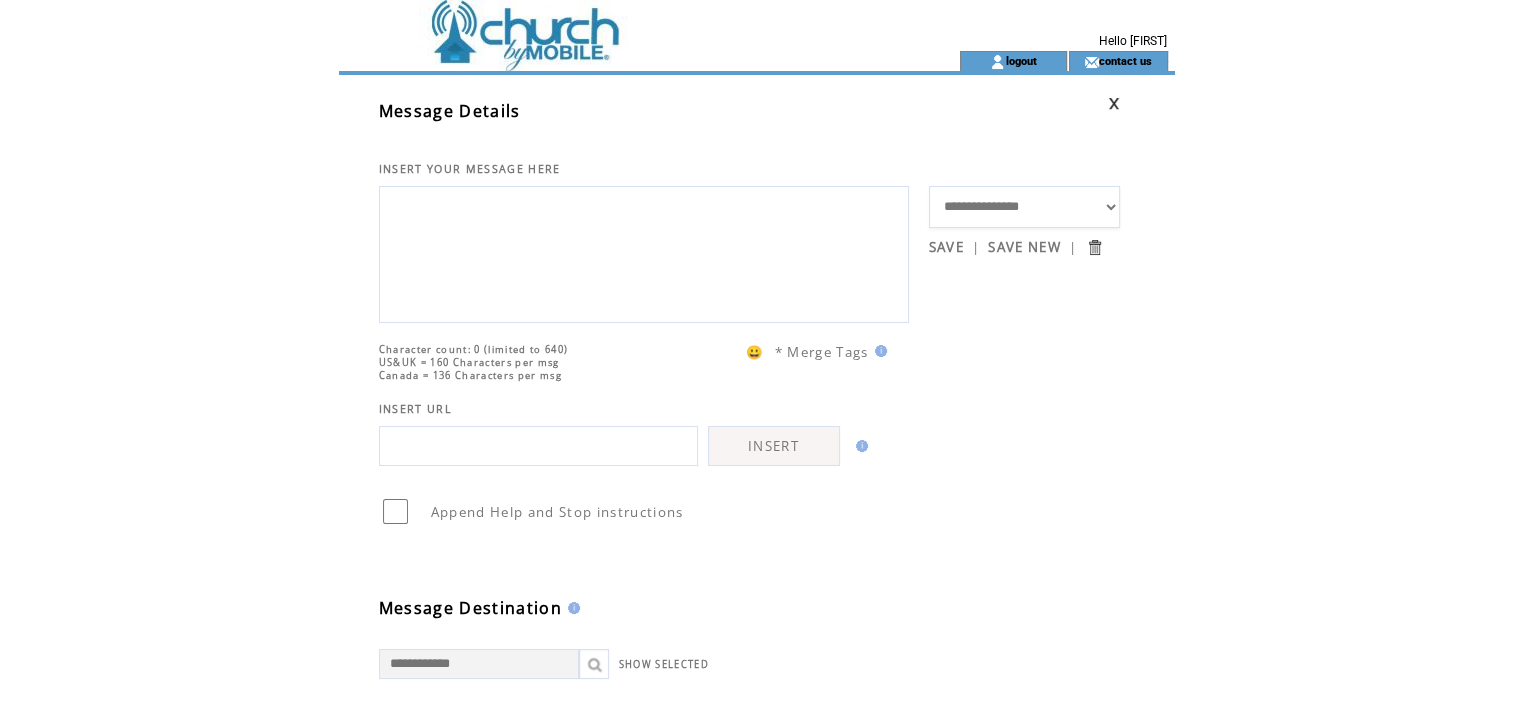 click at bounding box center (644, 252) 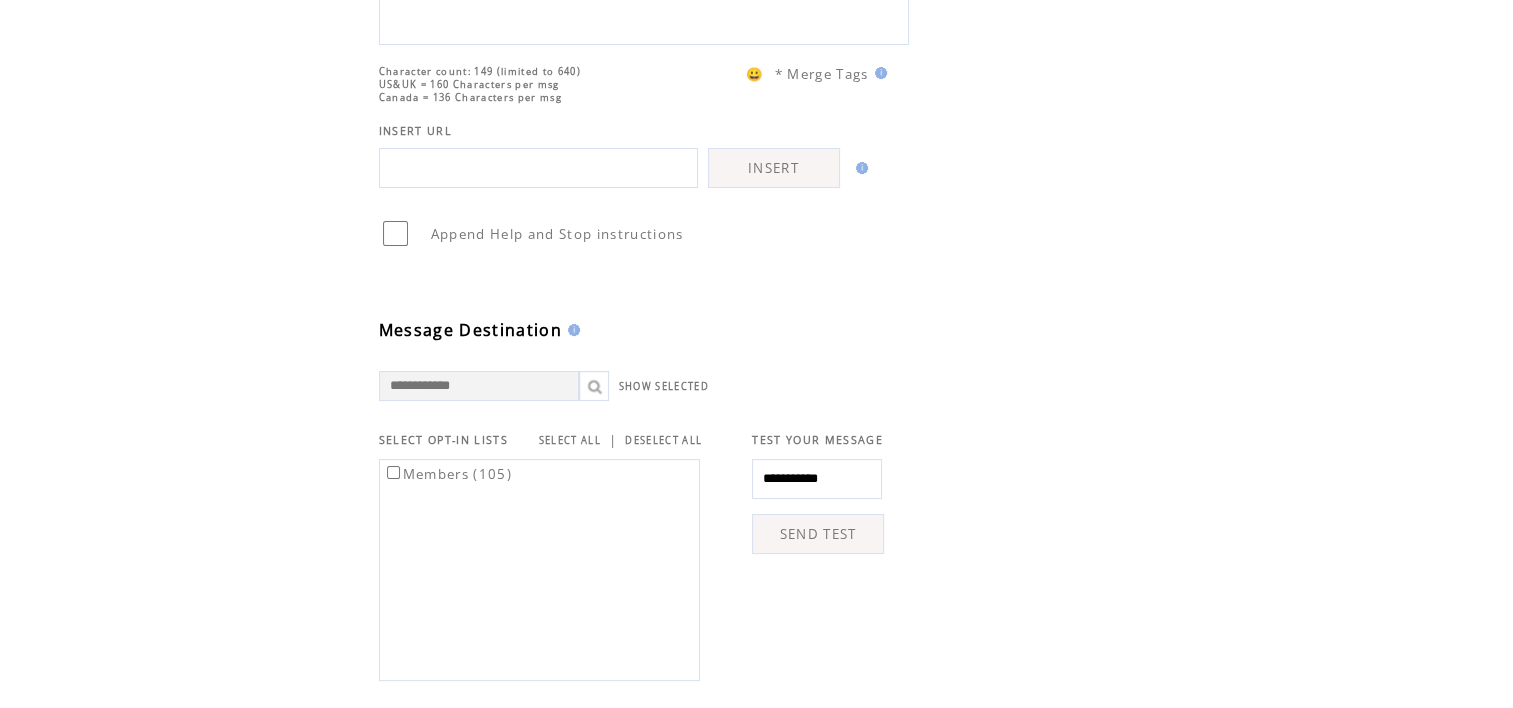 scroll, scrollTop: 400, scrollLeft: 0, axis: vertical 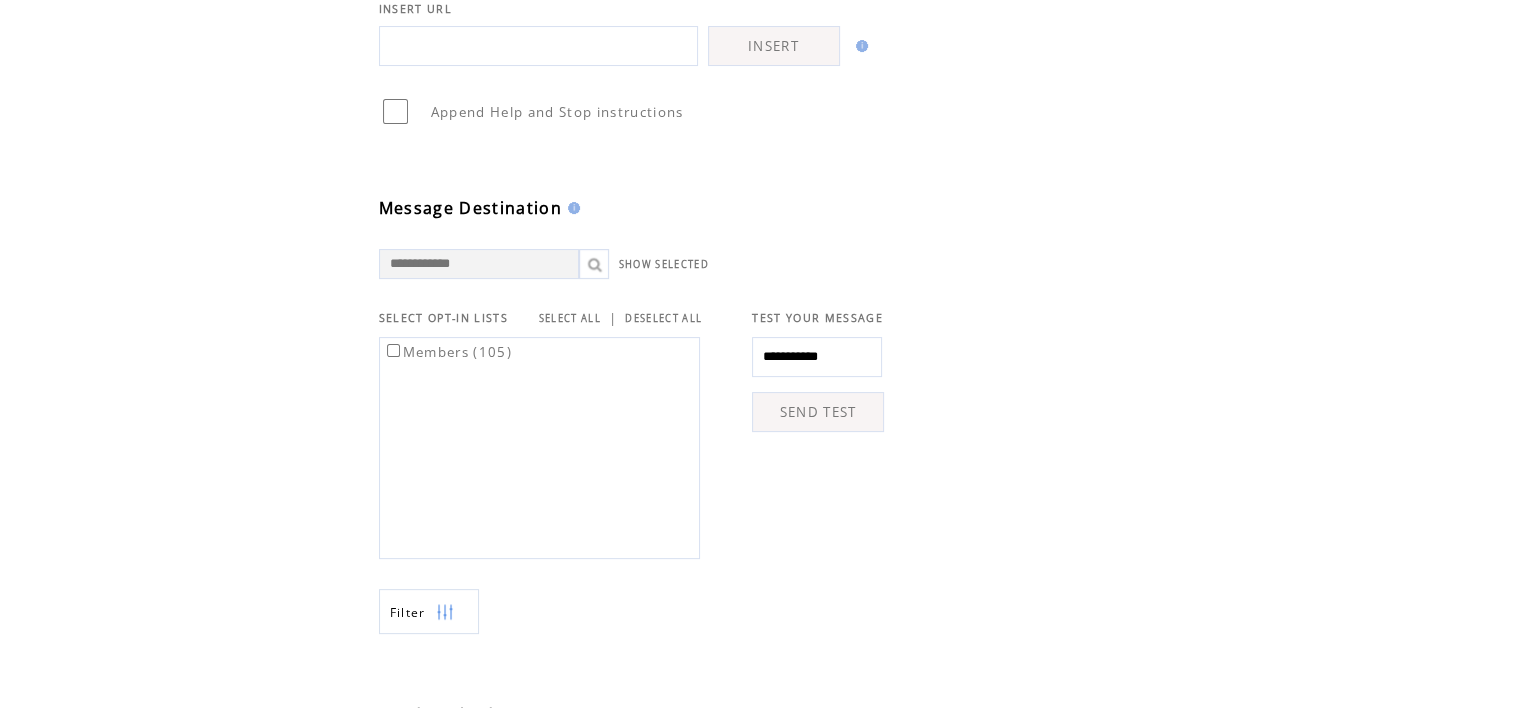 type on "**********" 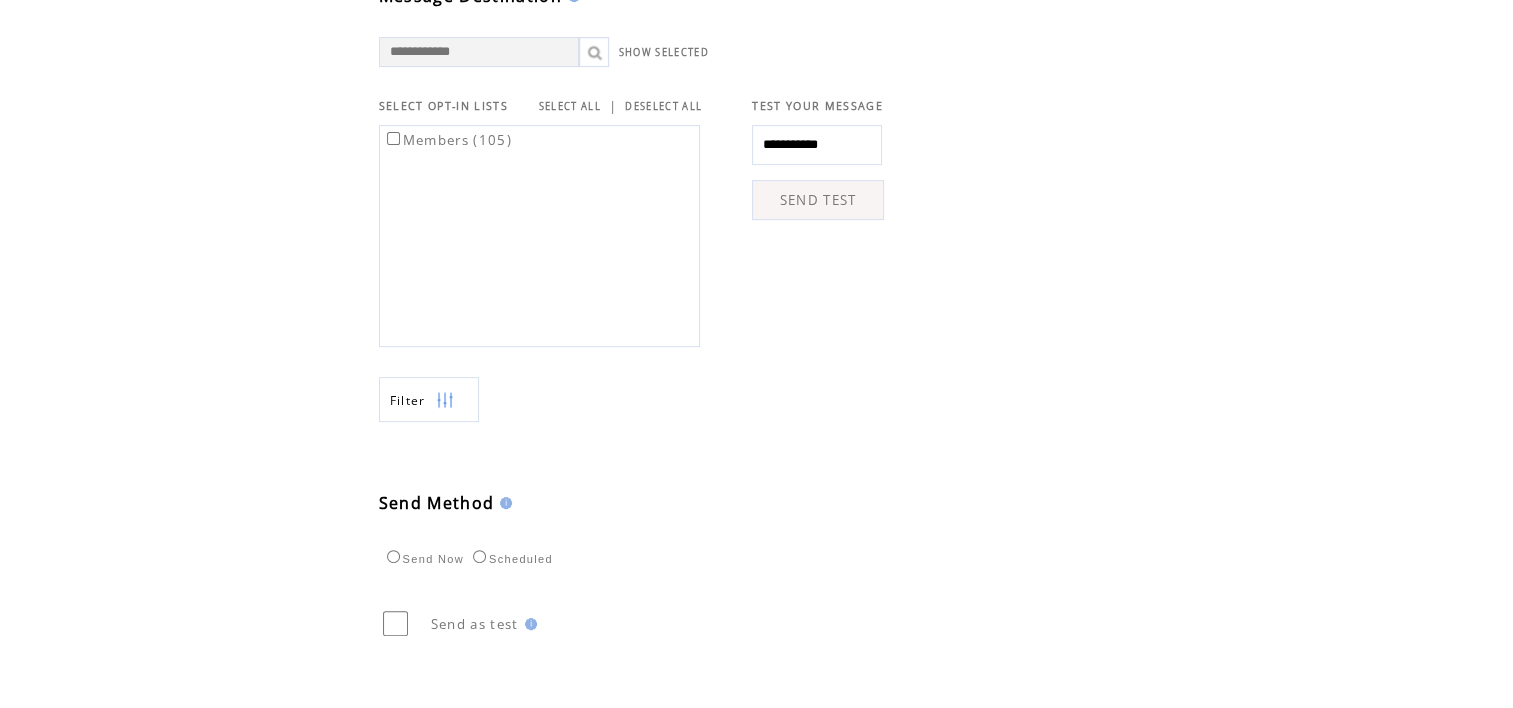 scroll, scrollTop: 728, scrollLeft: 0, axis: vertical 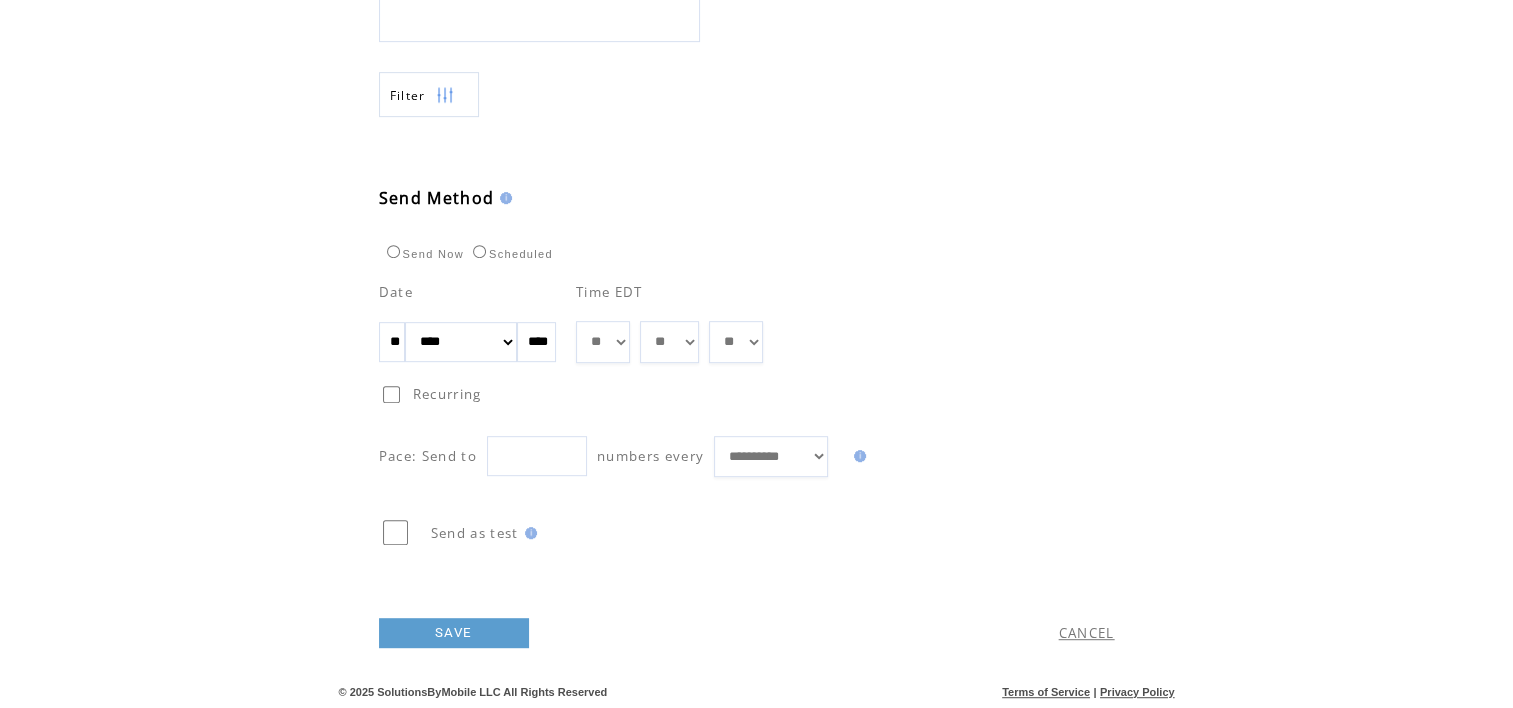 click on "** 	 ** 	 ** 	 ** 	 ** 	 ** 	 ** 	 ** 	 ** 	 ** 	 ** 	 ** 	 **" at bounding box center [603, 342] 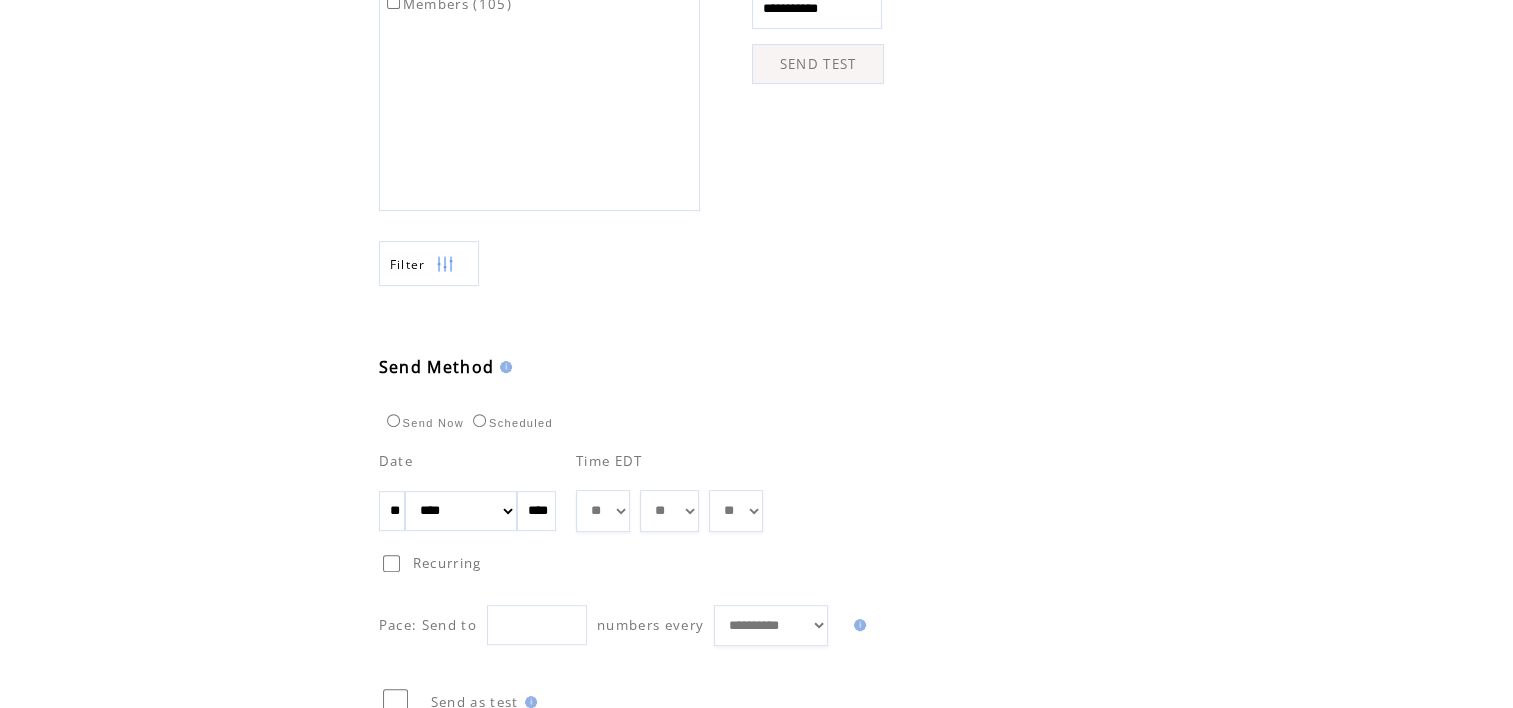 scroll, scrollTop: 943, scrollLeft: 0, axis: vertical 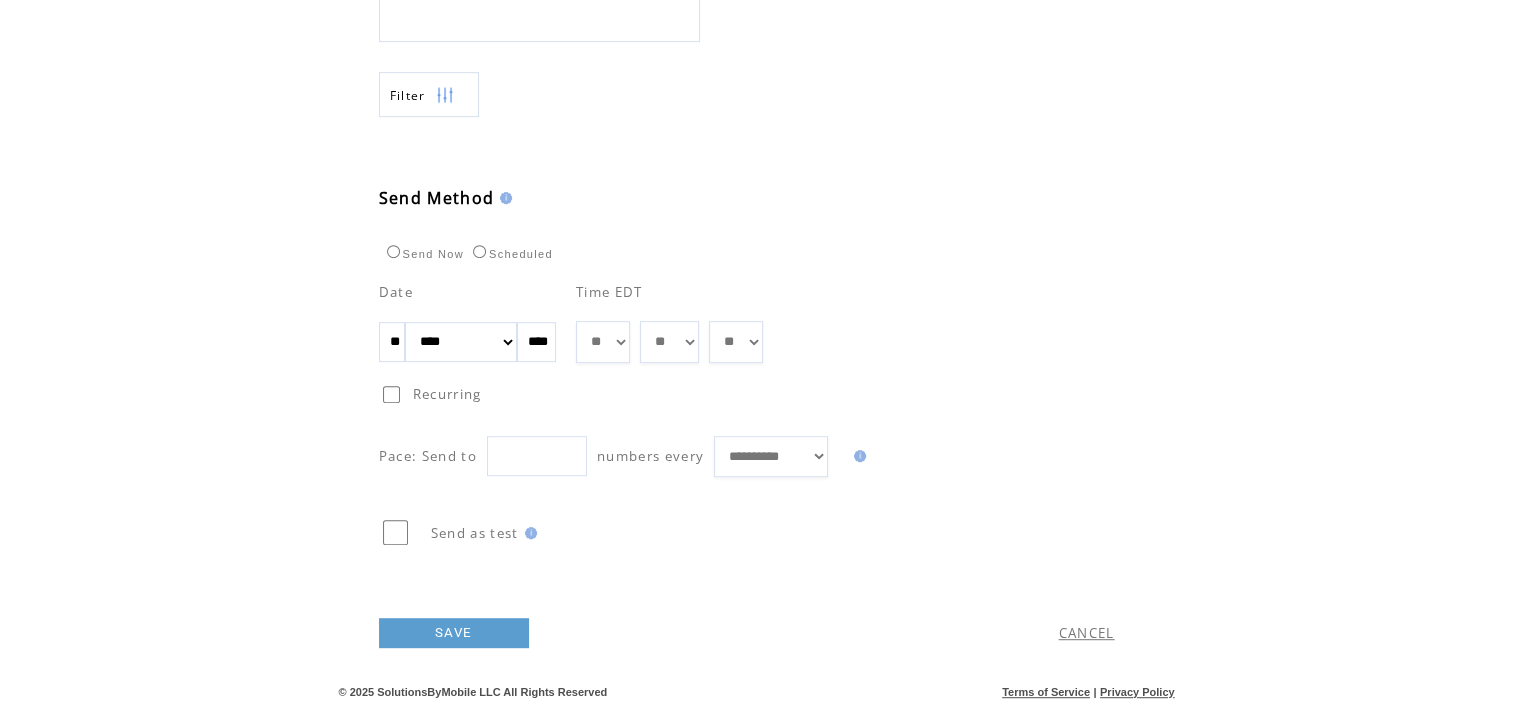 click on "SAVE" at bounding box center [454, 633] 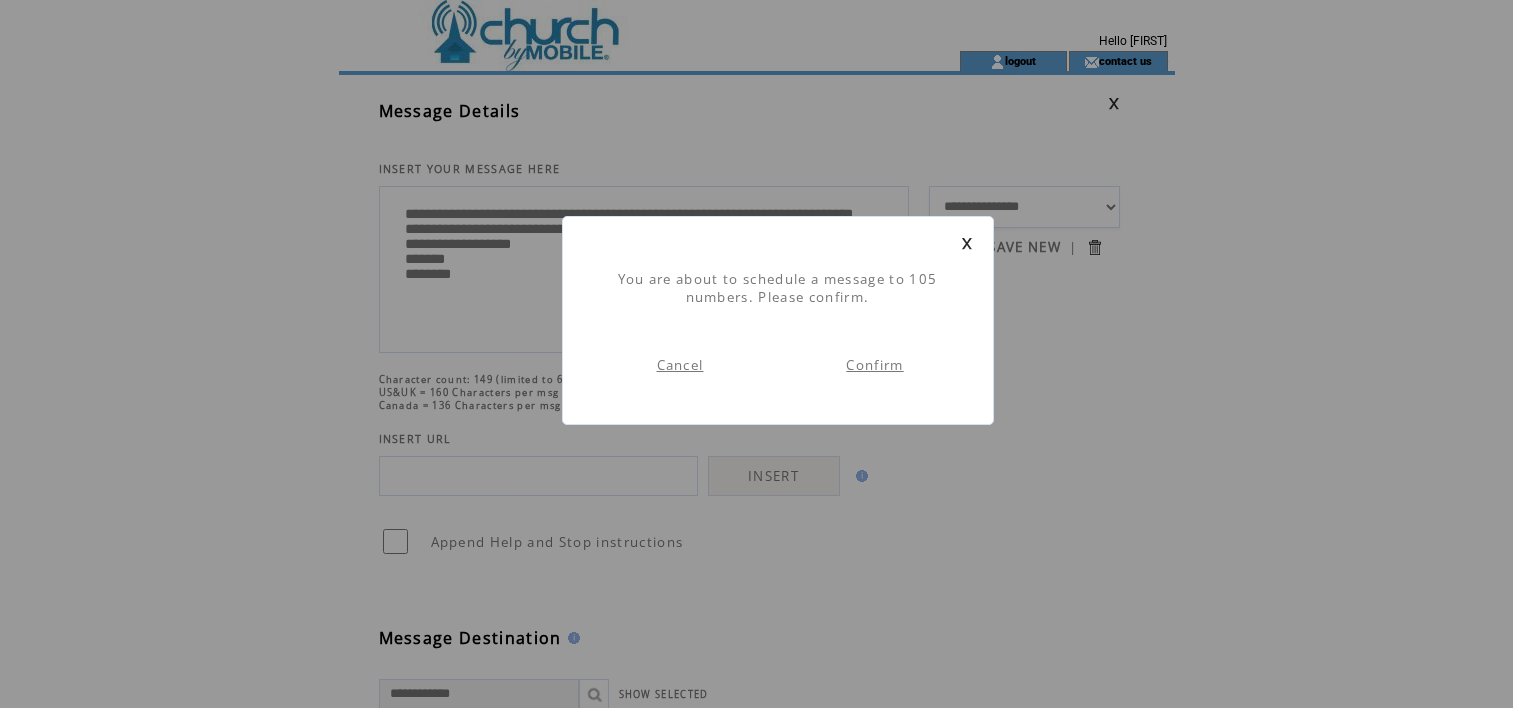 scroll, scrollTop: 0, scrollLeft: 0, axis: both 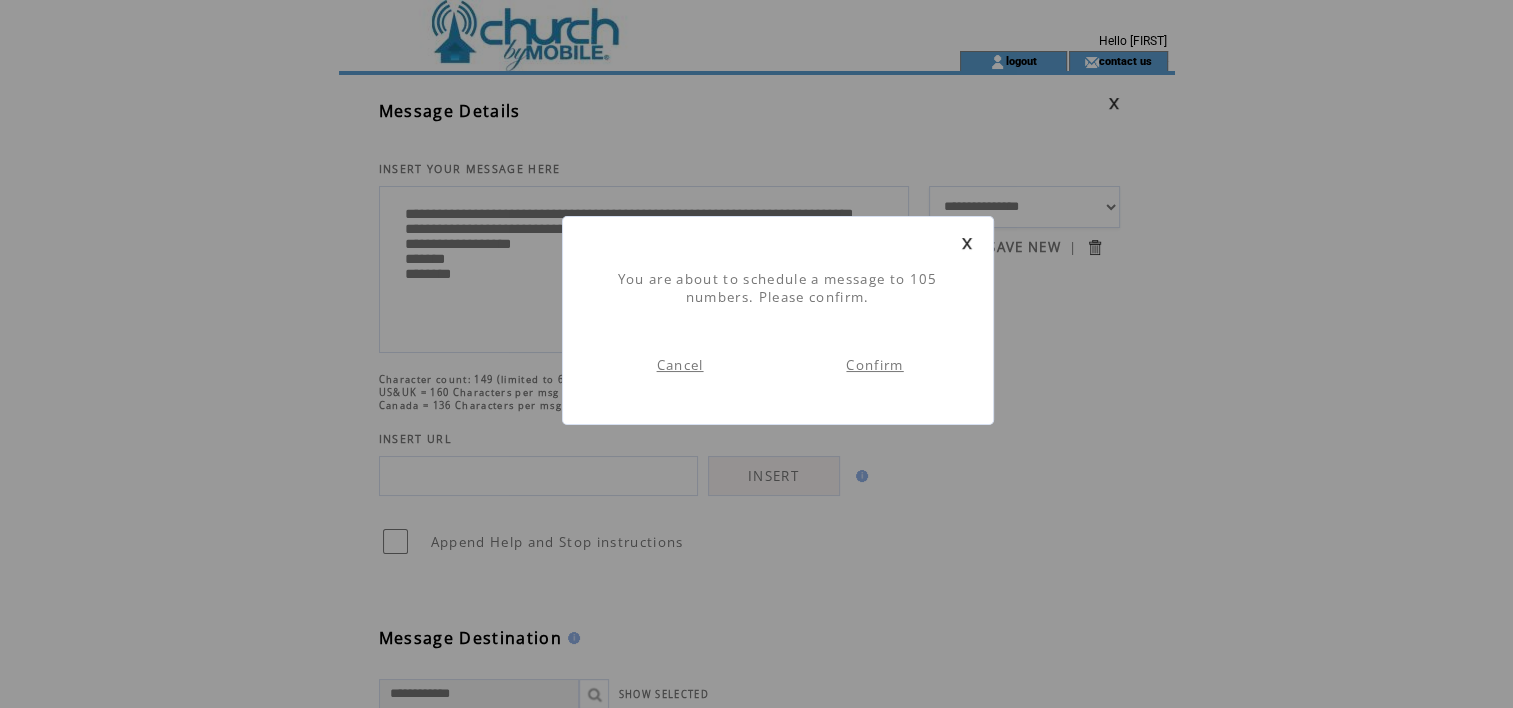 click on "Confirm" at bounding box center (874, 365) 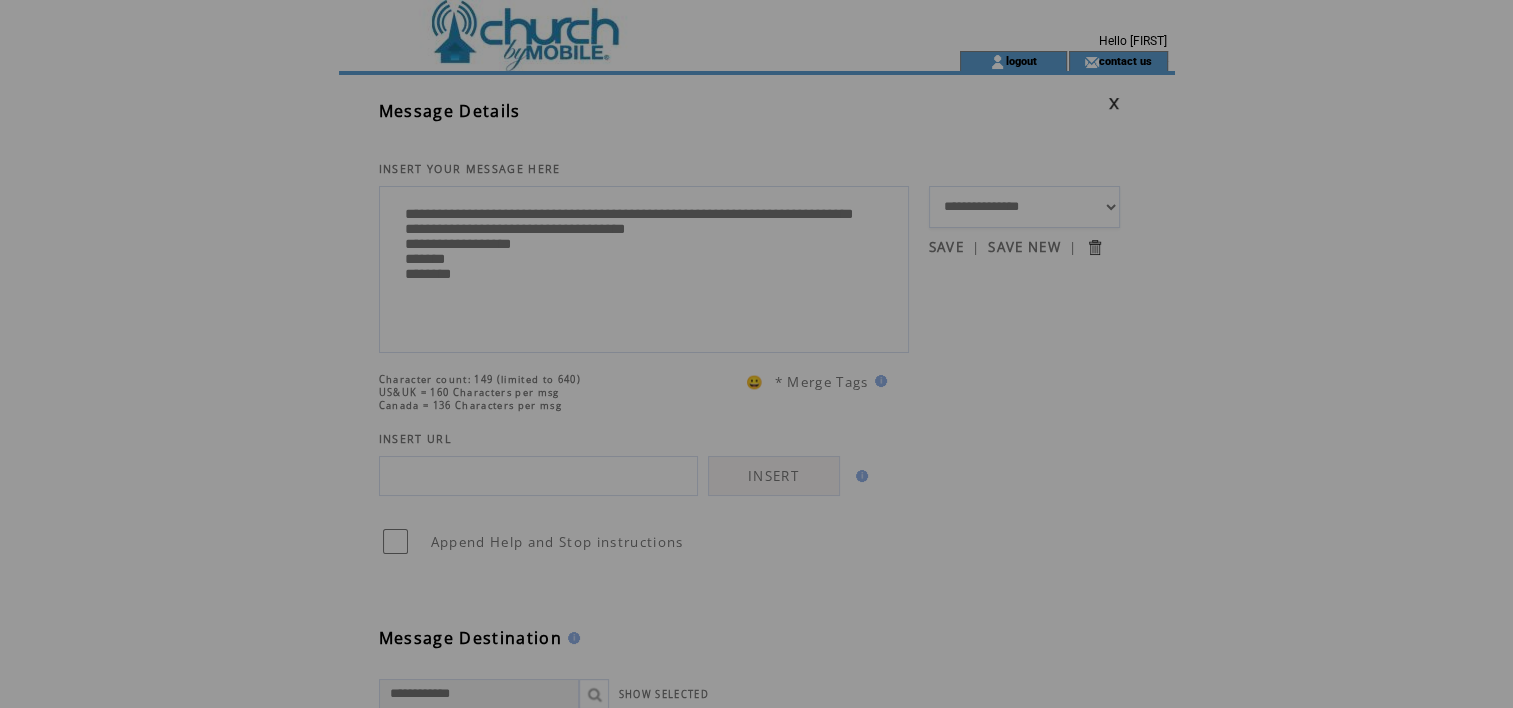scroll, scrollTop: 0, scrollLeft: 0, axis: both 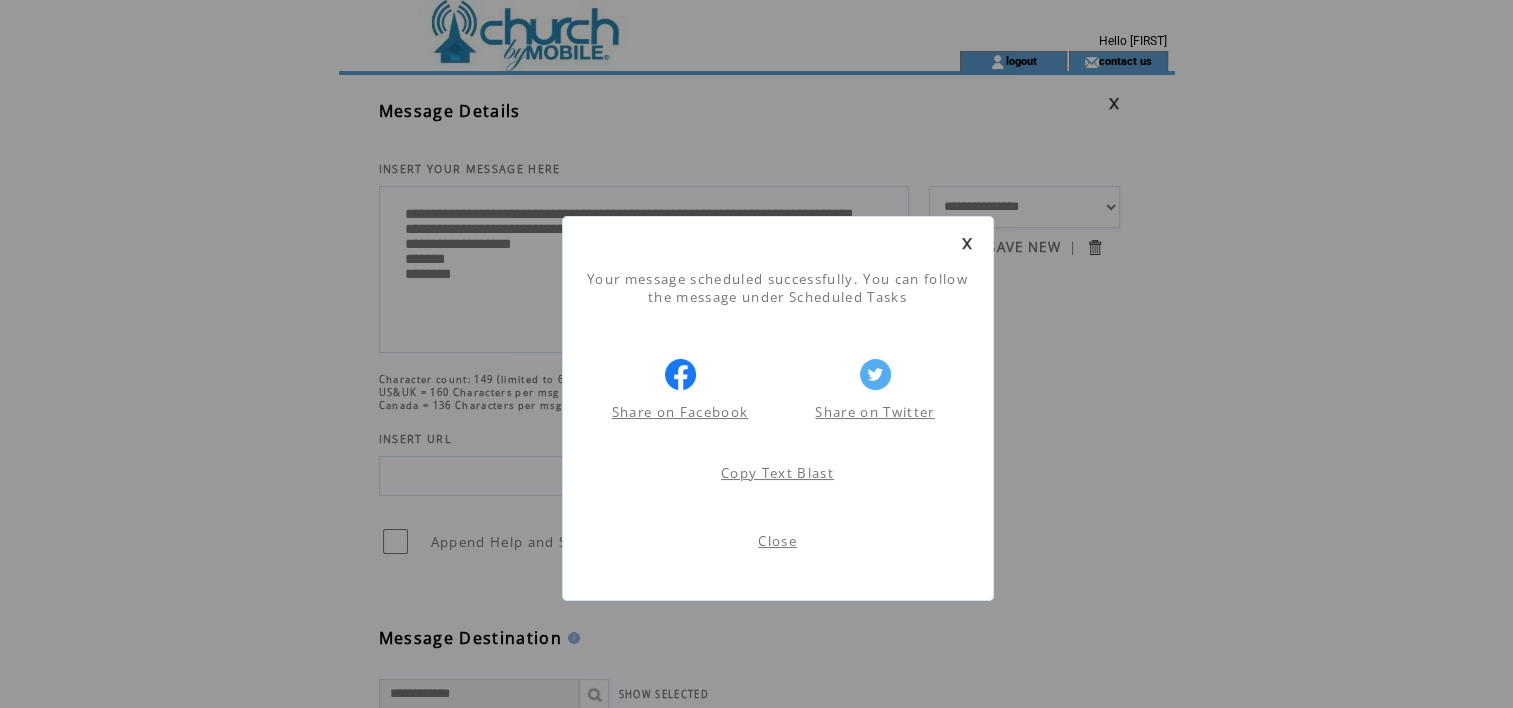 click at bounding box center (967, 243) 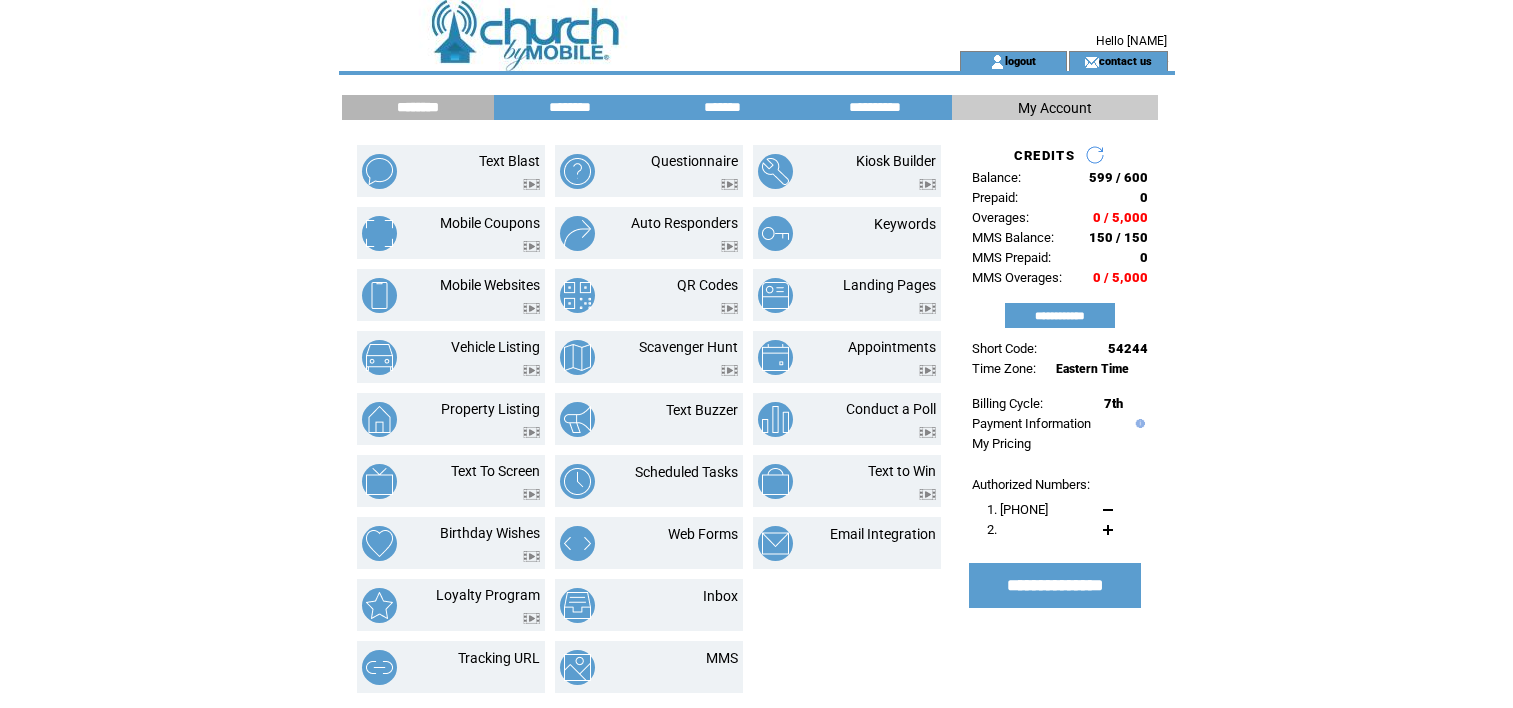 scroll, scrollTop: 0, scrollLeft: 0, axis: both 